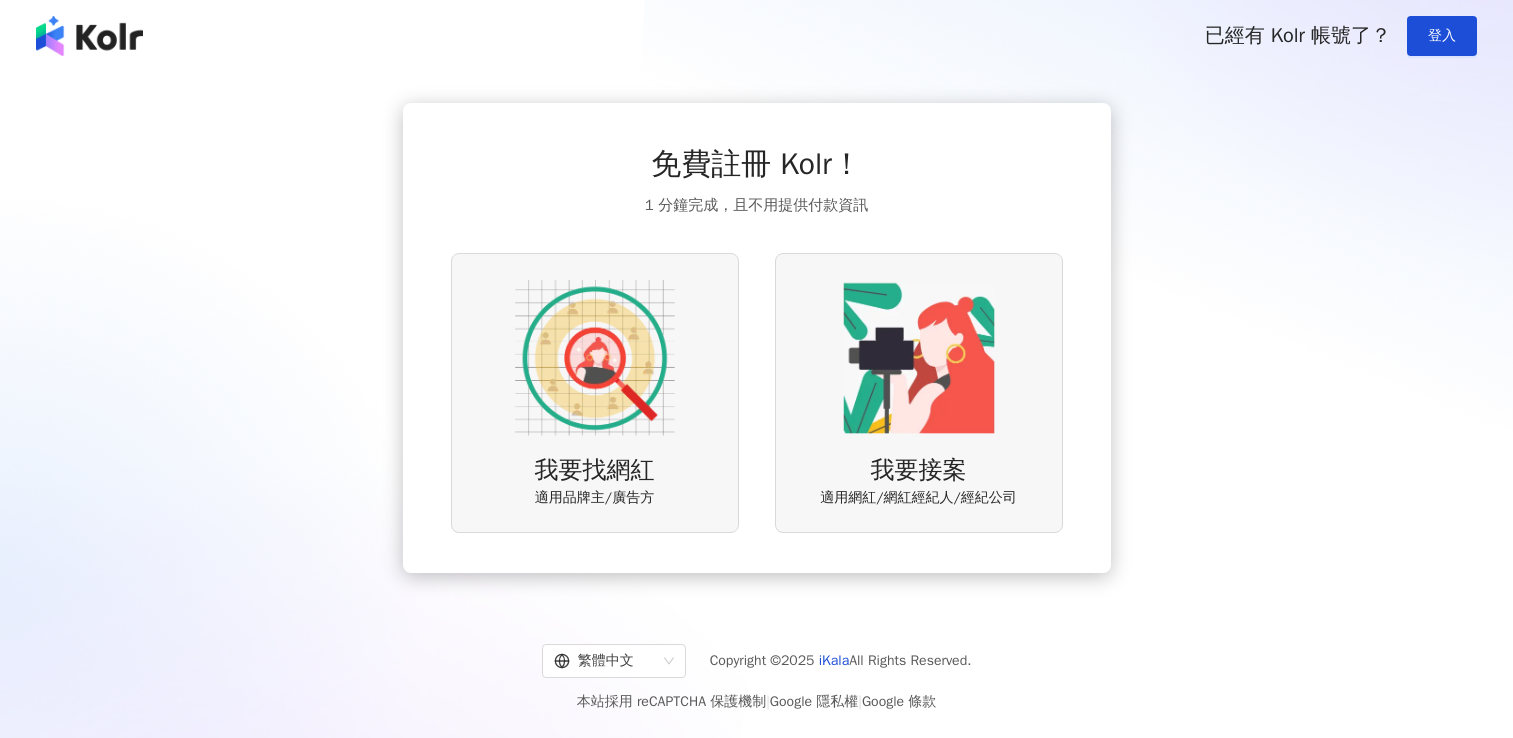 scroll, scrollTop: 0, scrollLeft: 0, axis: both 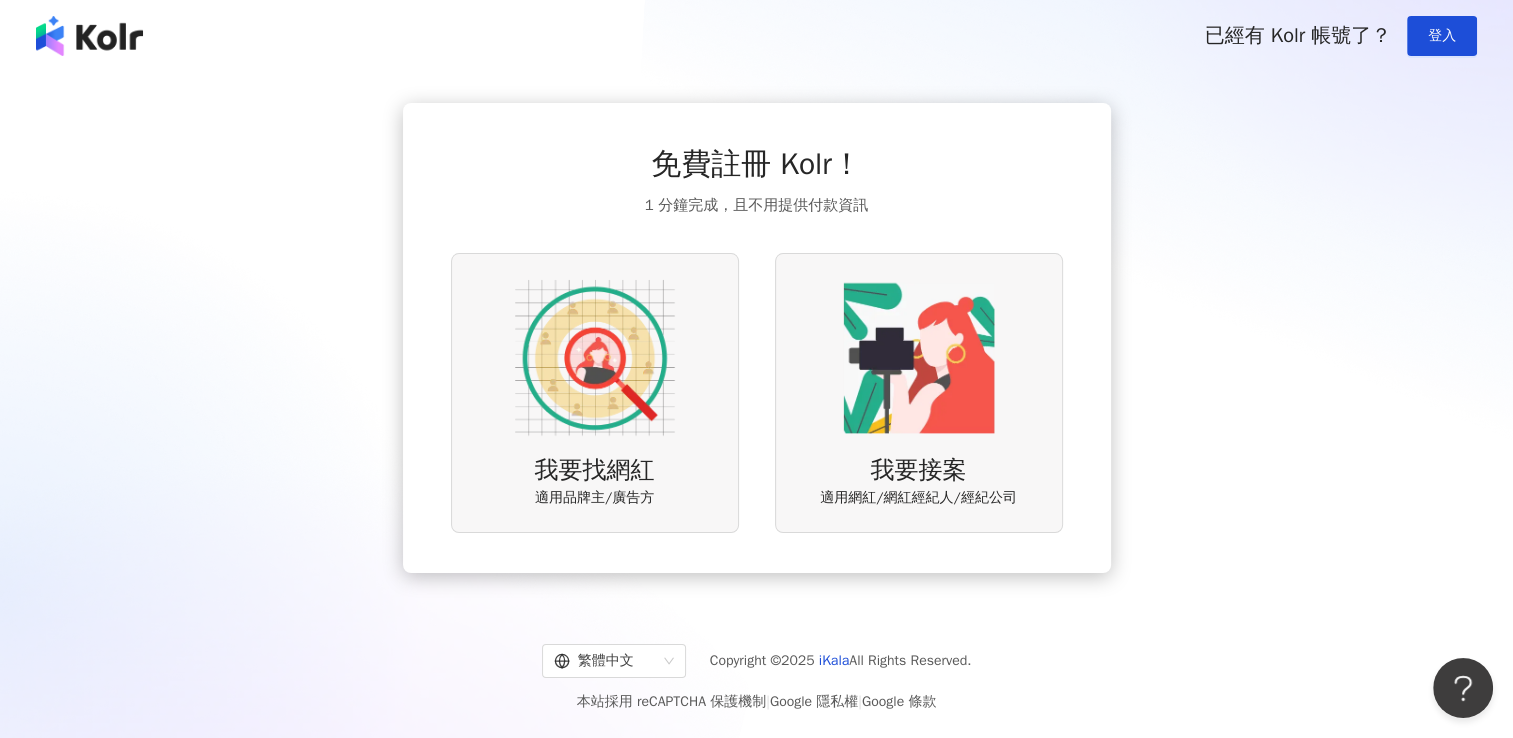 click on "我要找網紅 適用品牌主/廣告方" at bounding box center [595, 392] 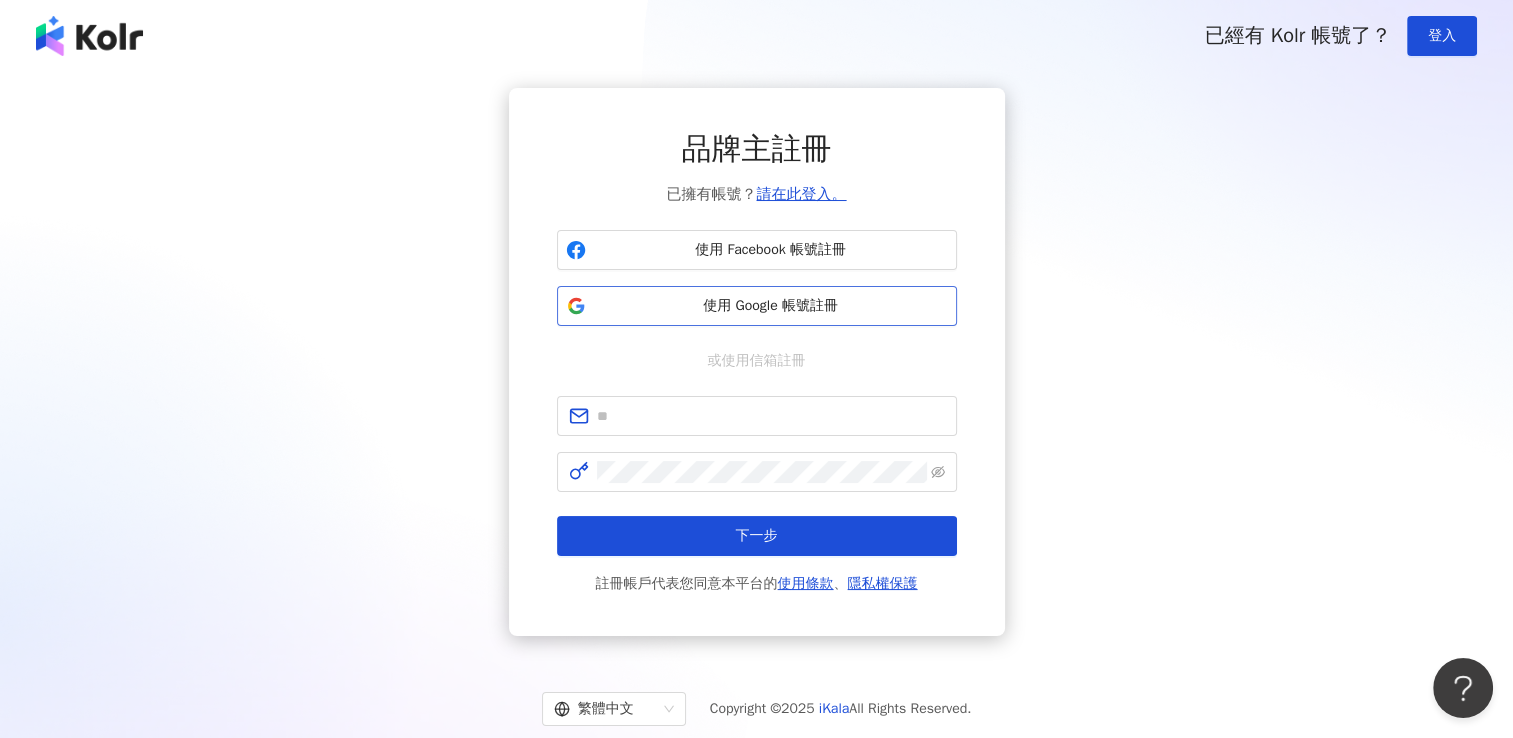click on "使用 Google 帳號註冊" at bounding box center (771, 306) 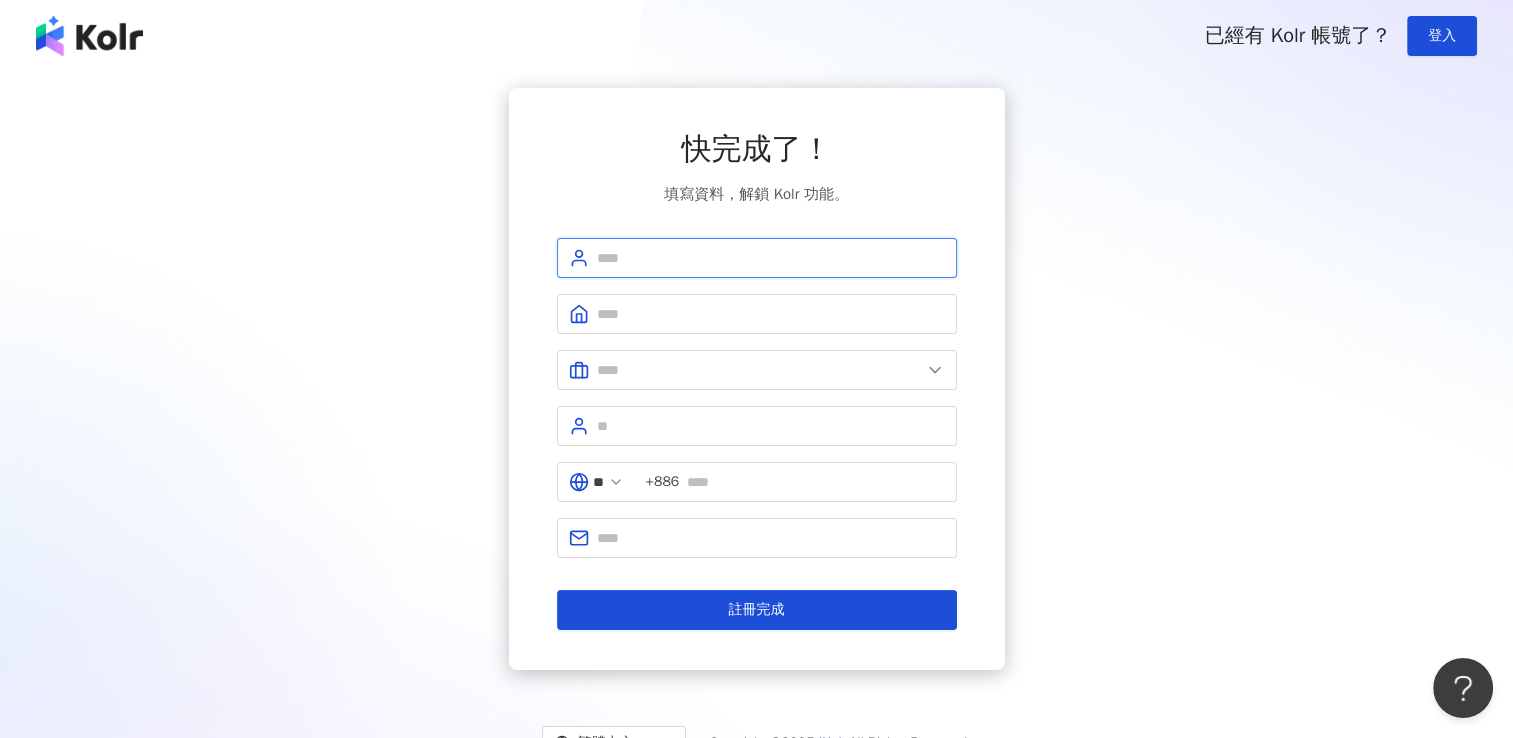 click at bounding box center (771, 258) 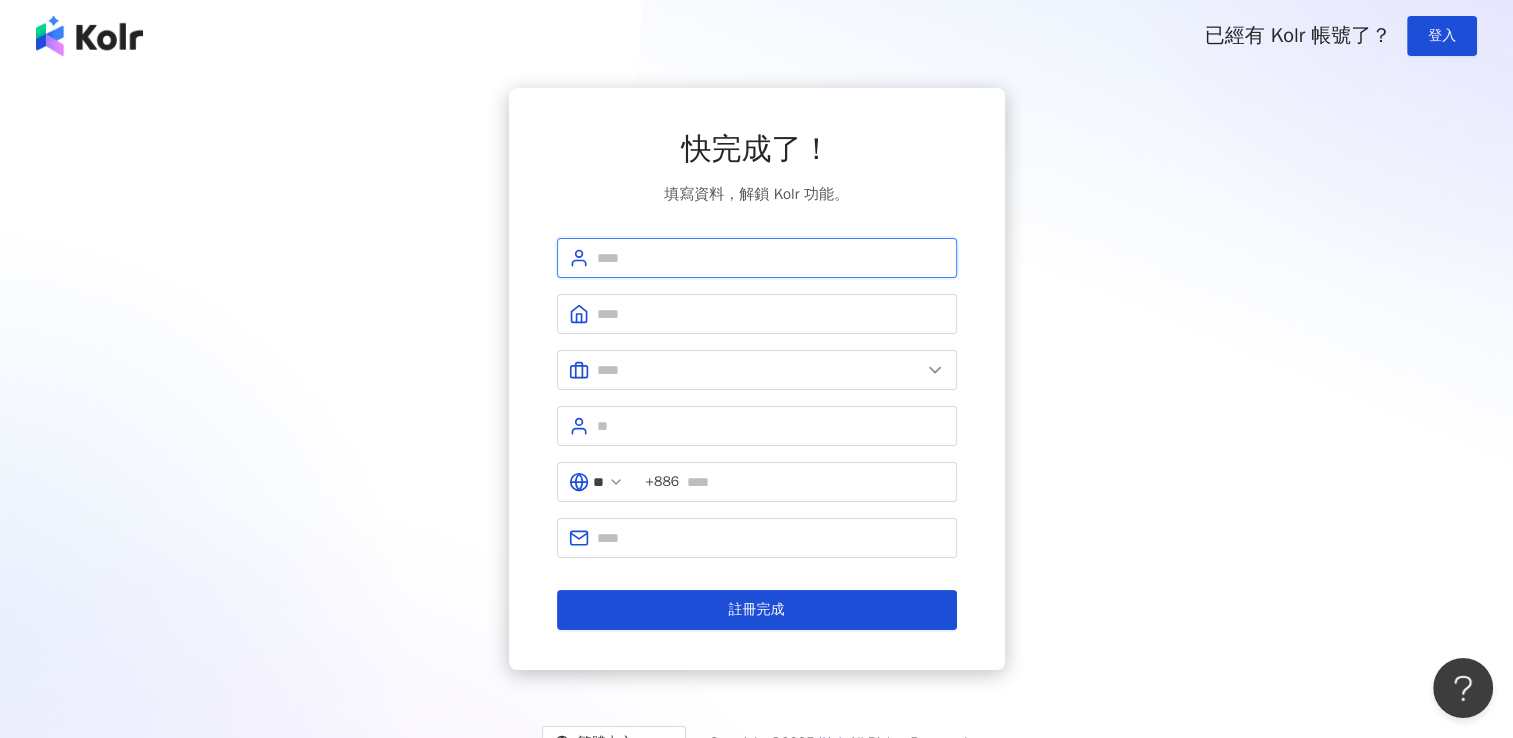 type on "*******" 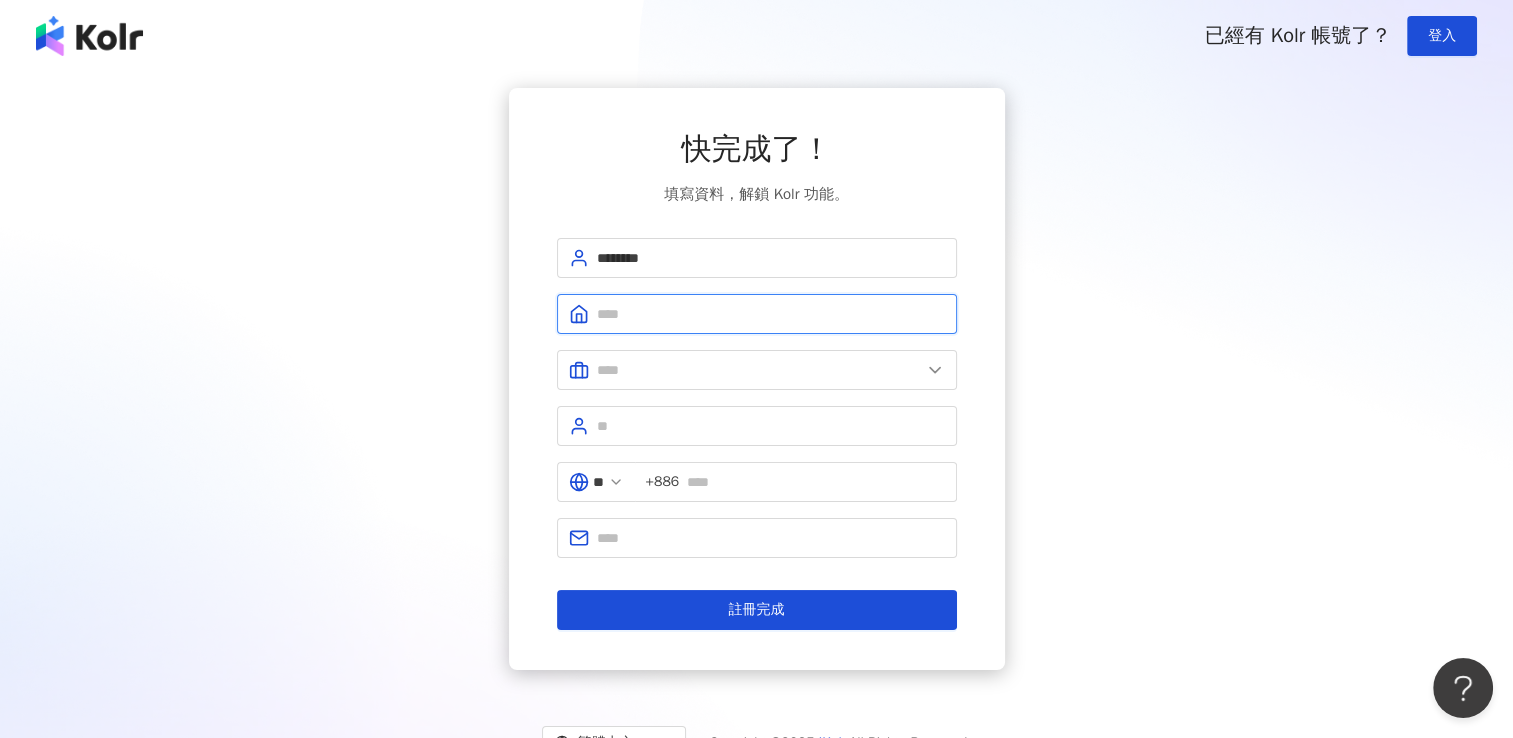 click at bounding box center (771, 314) 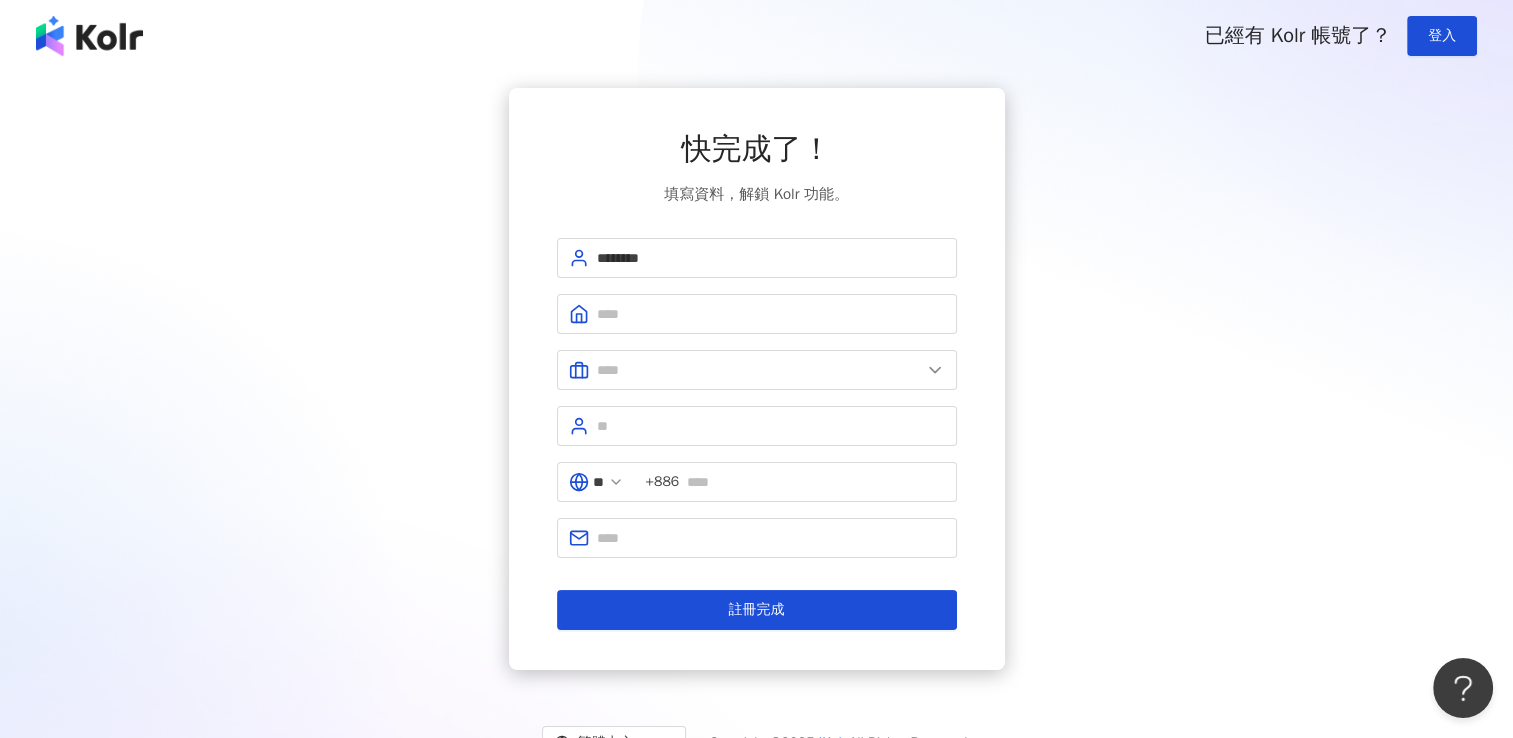 click on "快完成了！ 填寫資料，解鎖 Kolr 功能。 ******* ** +886 註冊完成" at bounding box center [757, 379] 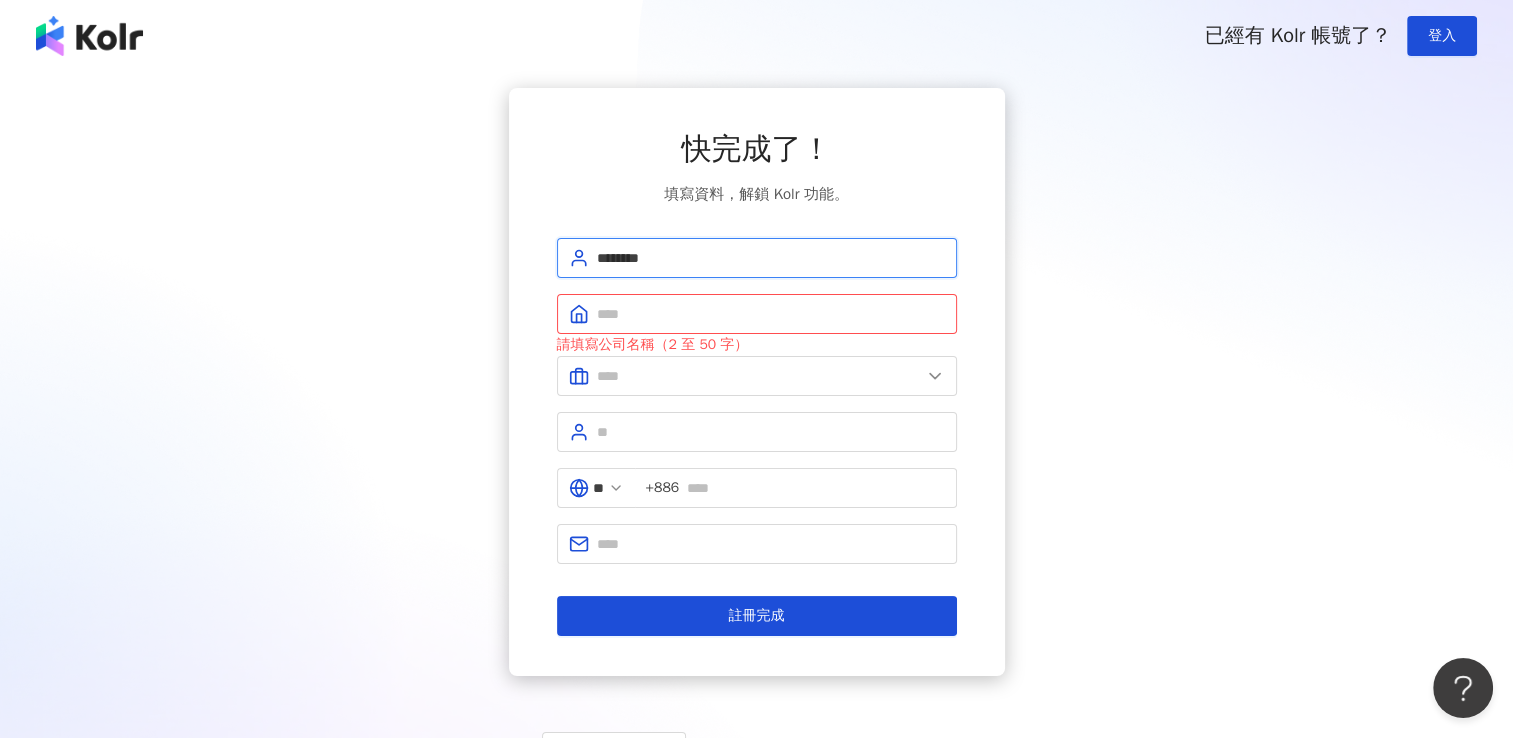 drag, startPoint x: 624, startPoint y: 259, endPoint x: 573, endPoint y: 254, distance: 51.24451 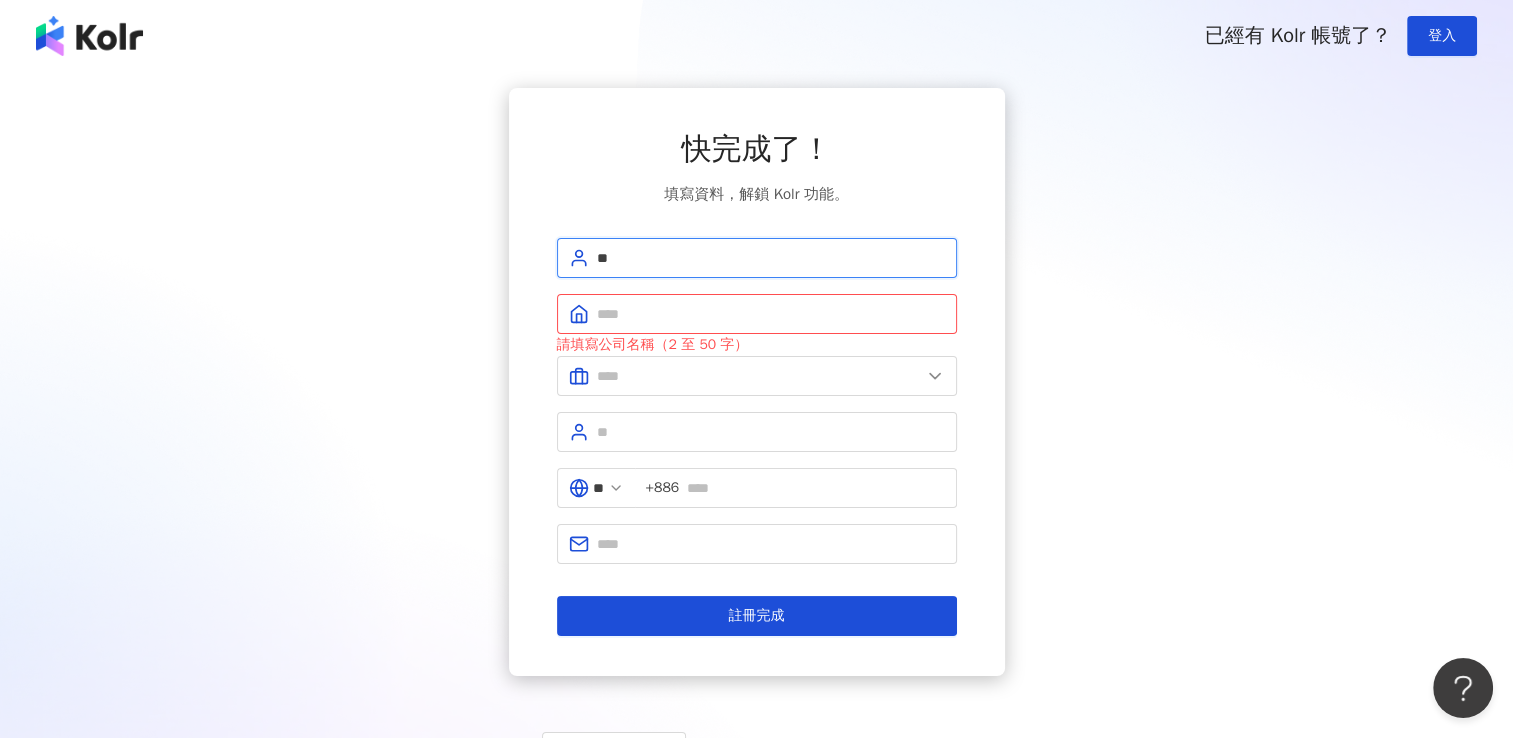 type on "**" 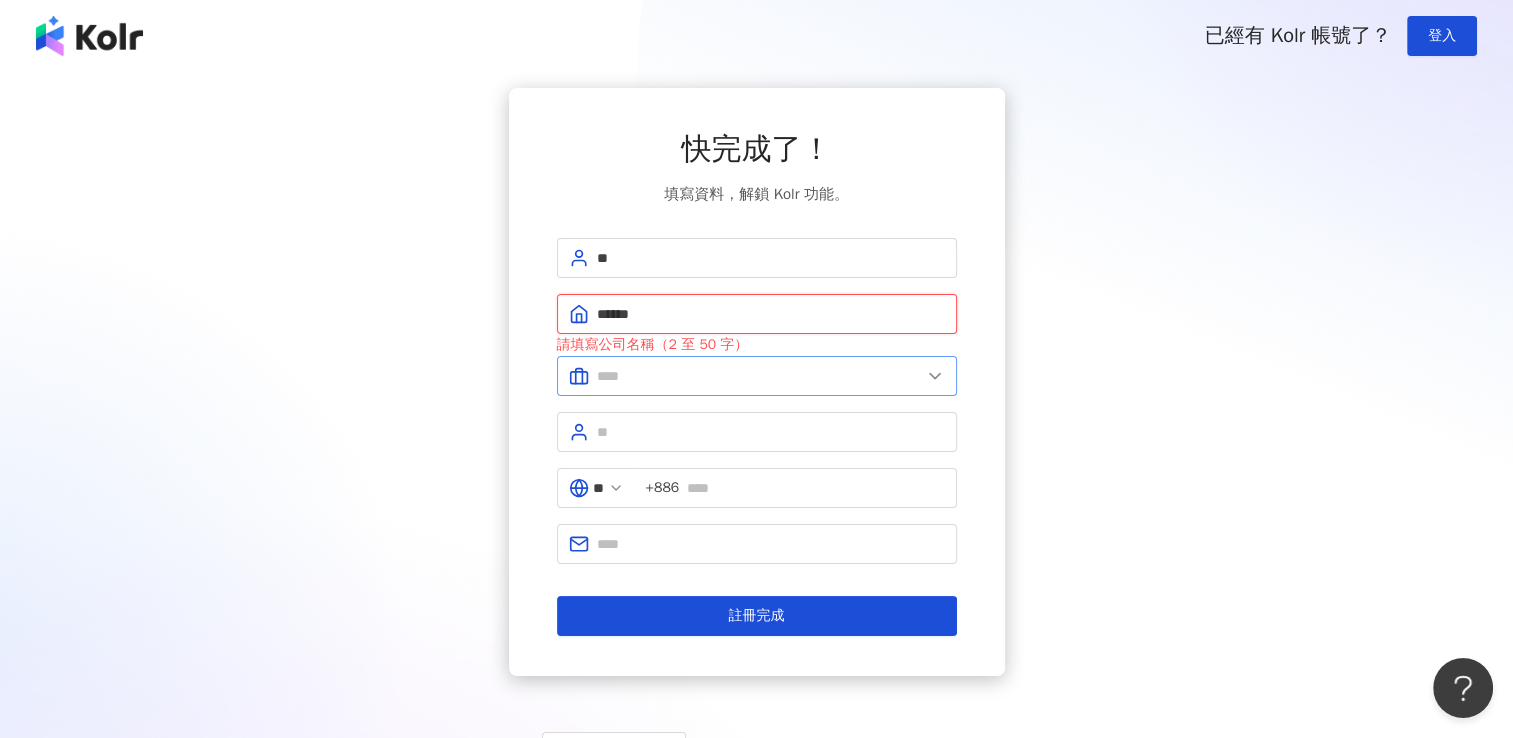 type on "******" 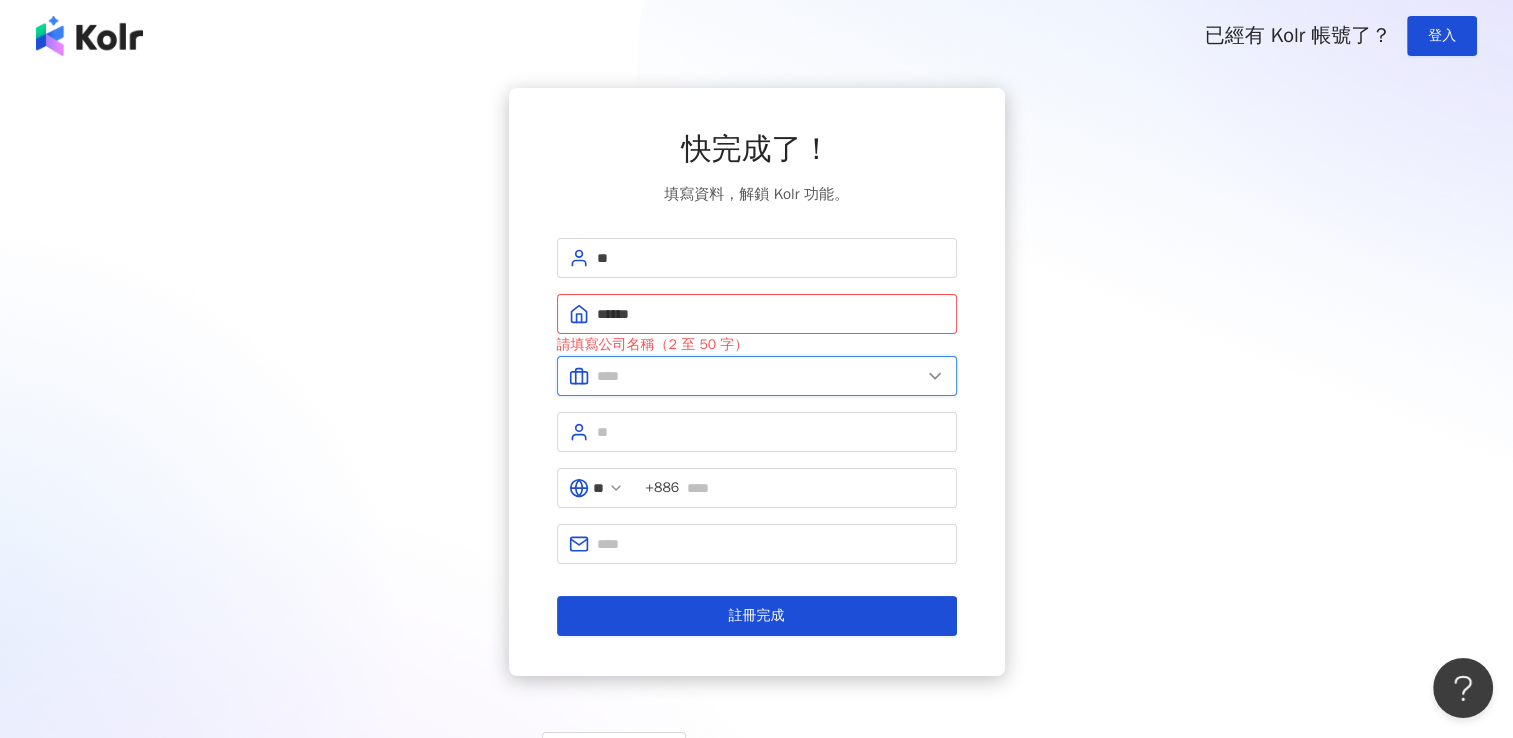 click at bounding box center [759, 376] 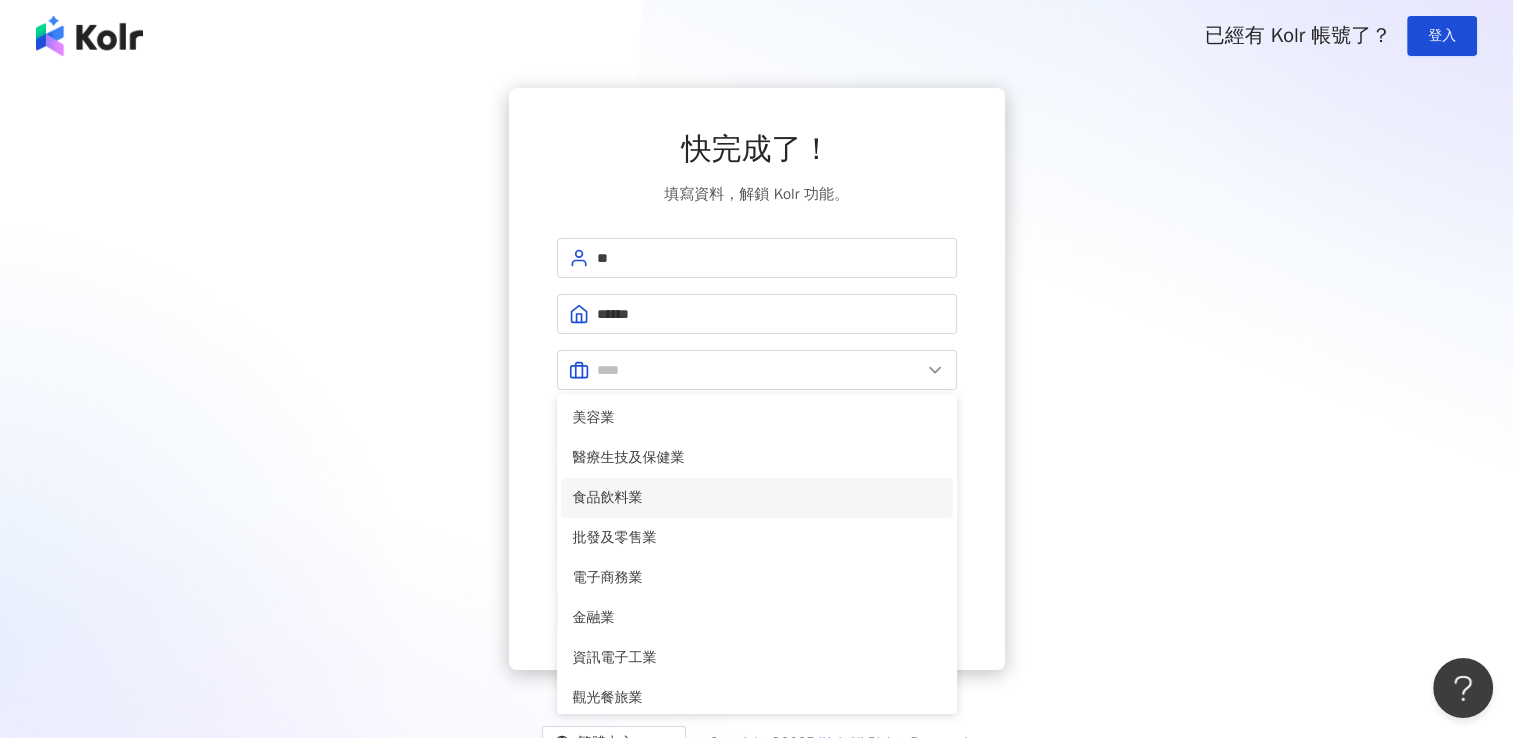click on "食品飲料業" at bounding box center [757, 498] 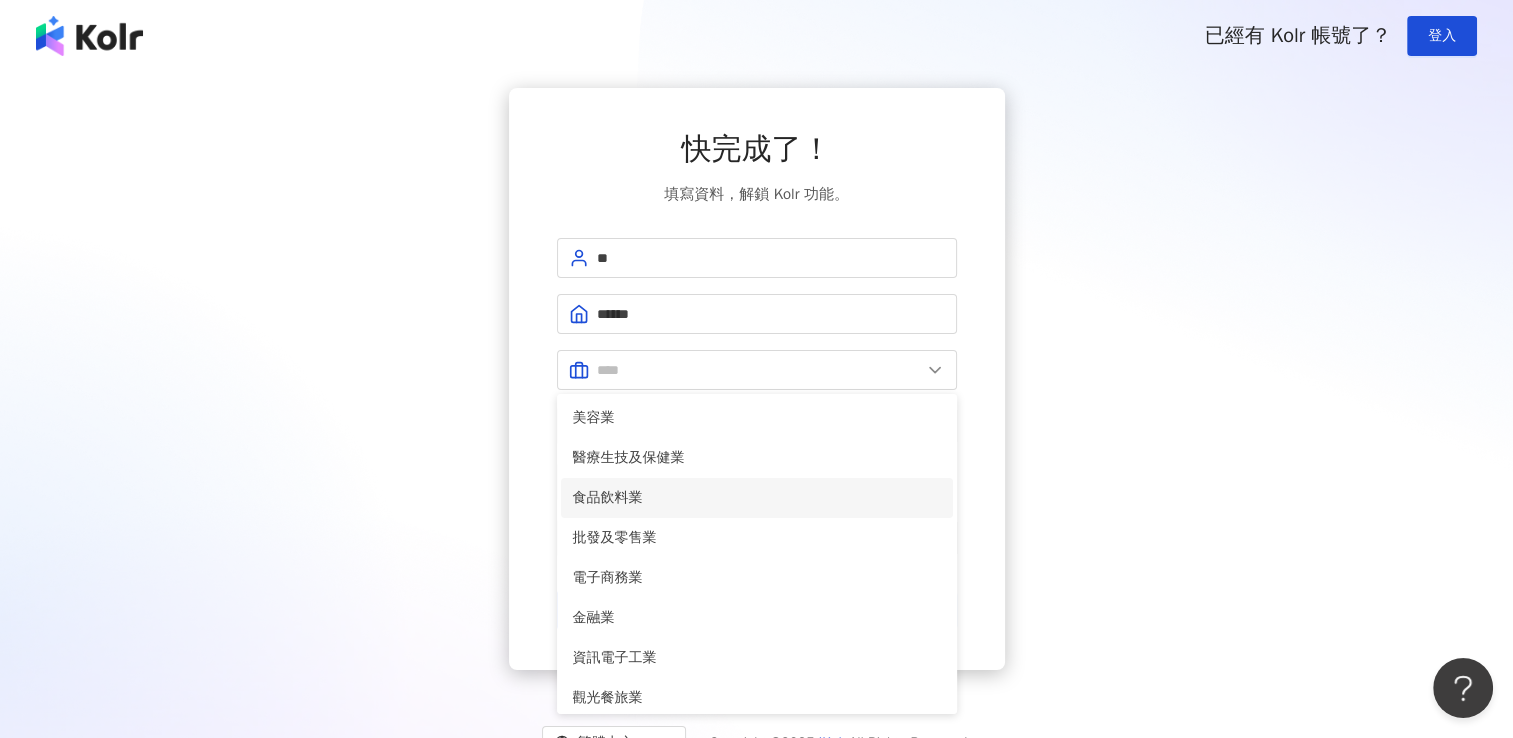 type on "*****" 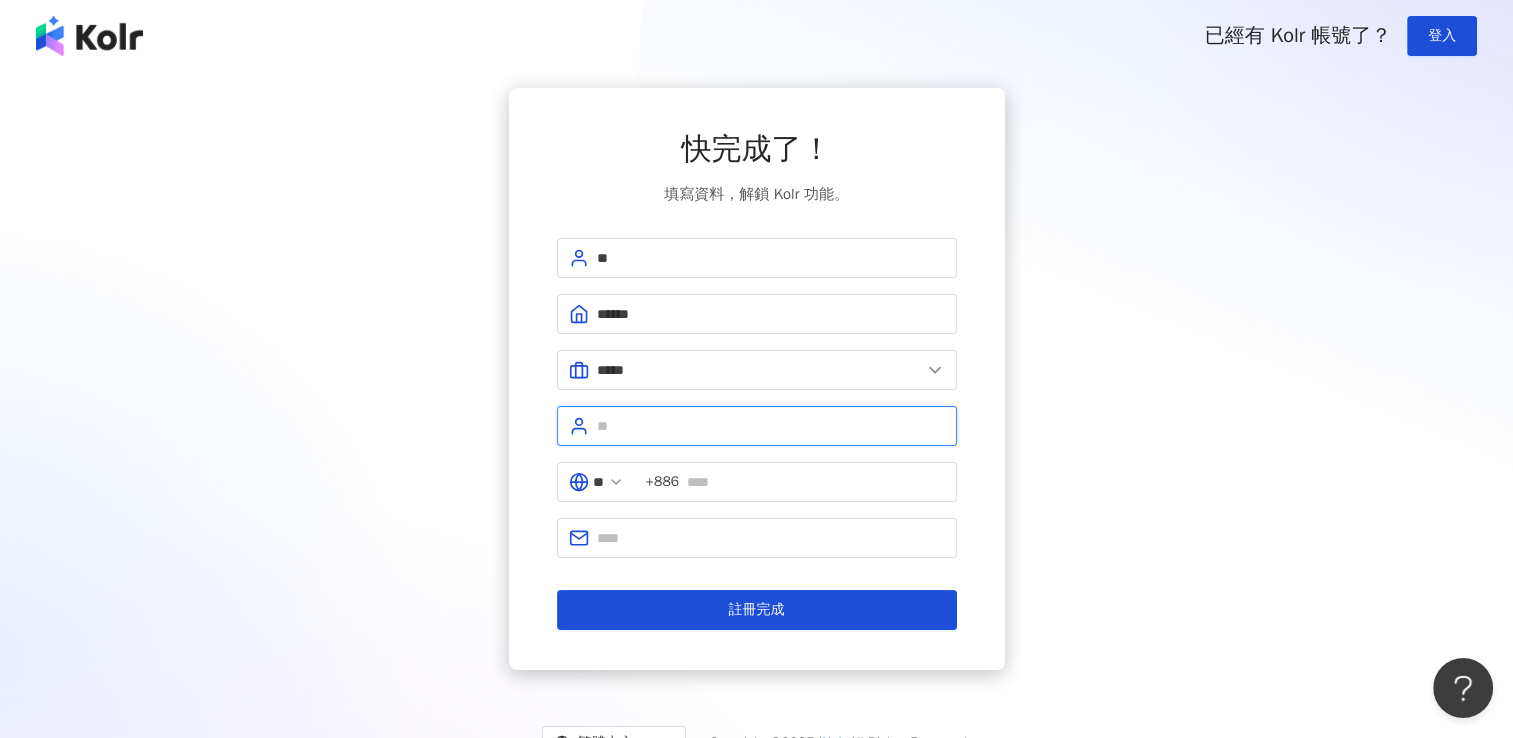 click at bounding box center [771, 426] 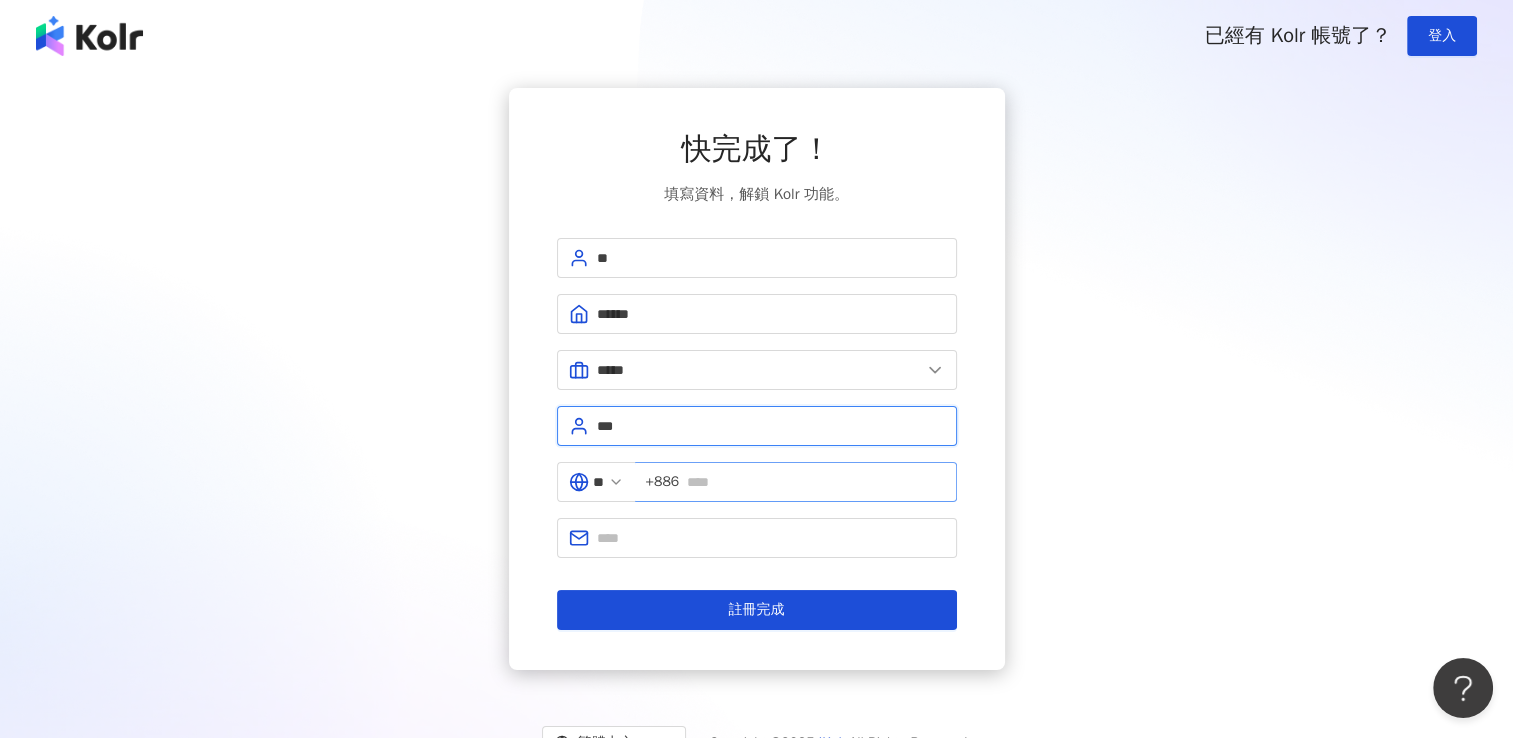 type on "***" 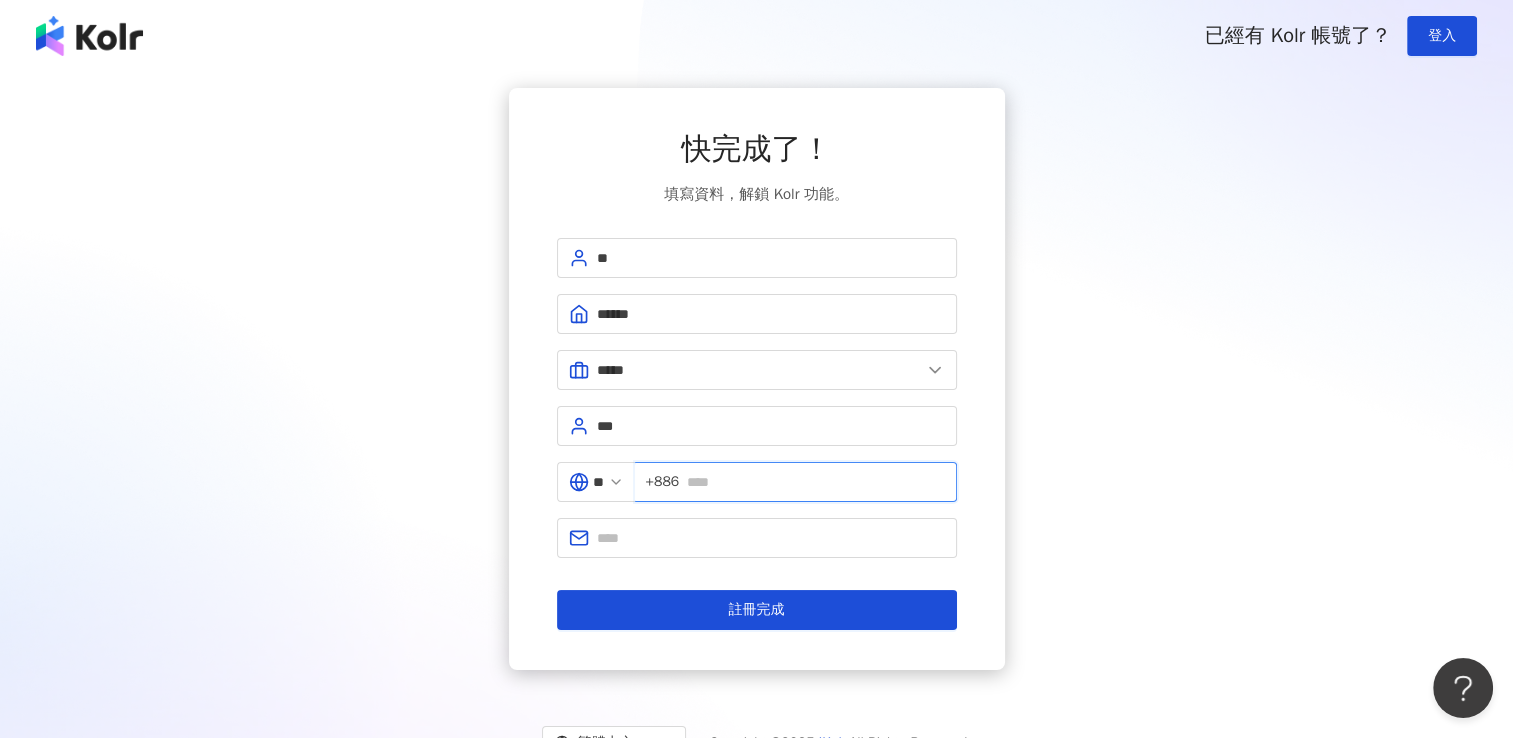 click at bounding box center [815, 482] 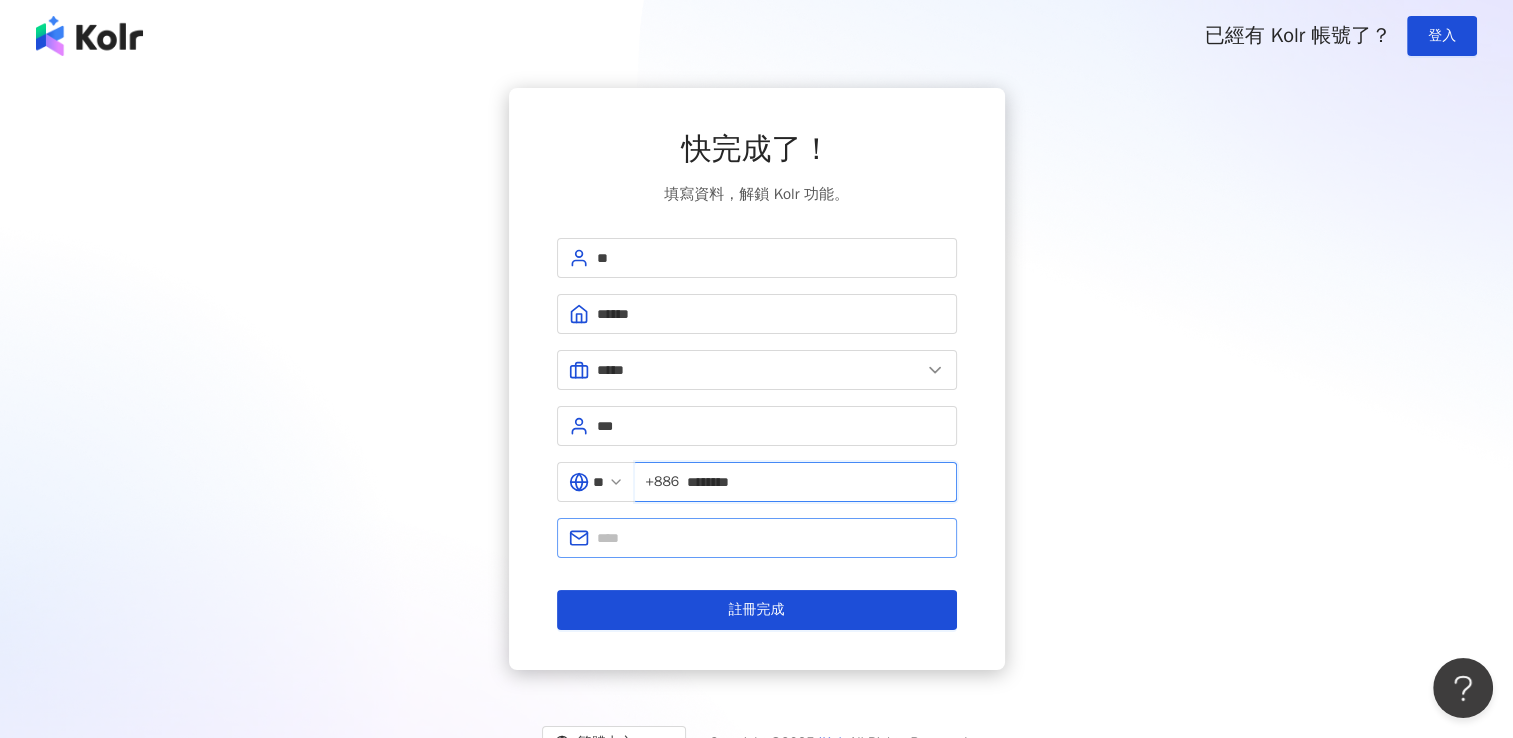 type on "********" 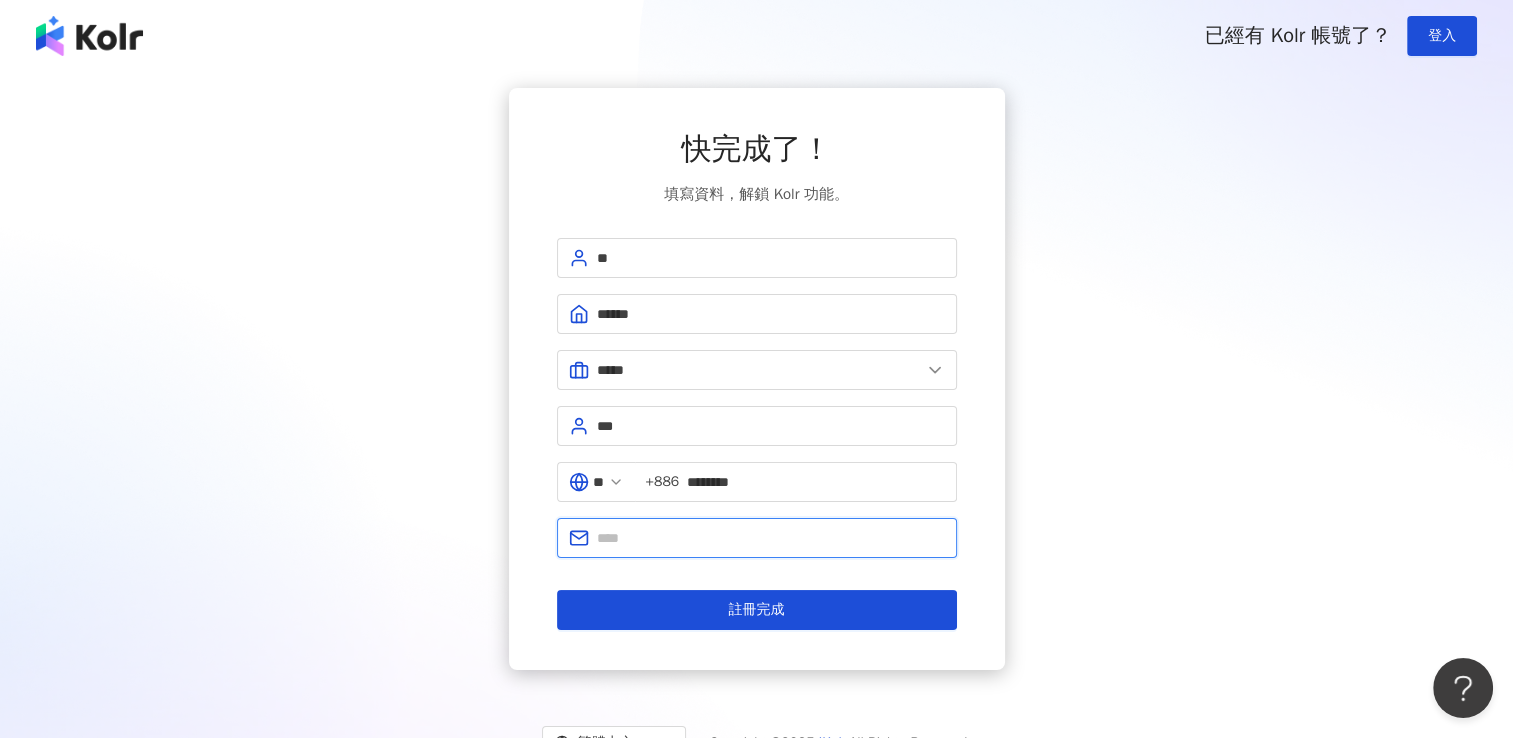 click at bounding box center [771, 538] 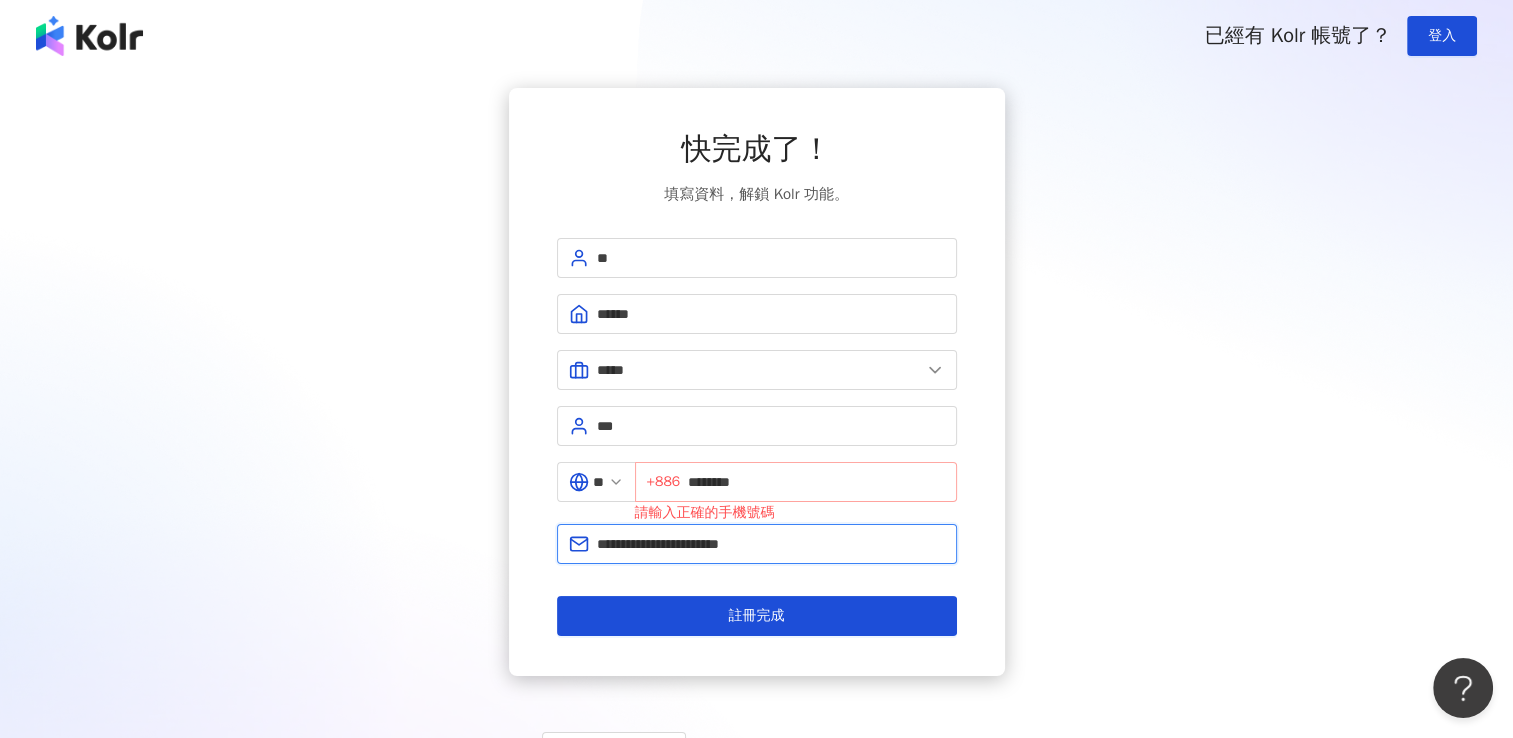 type on "**********" 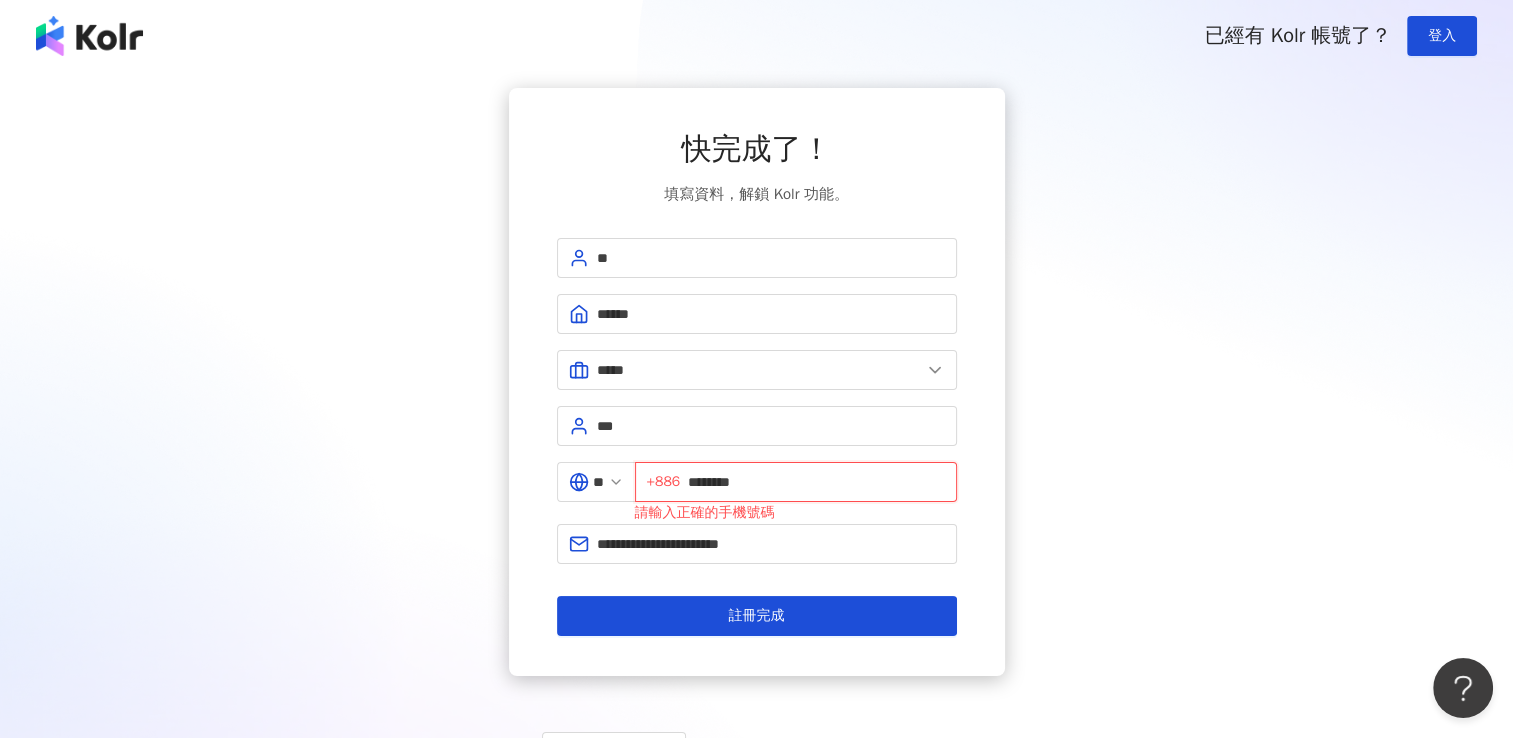 click on "********" at bounding box center [816, 482] 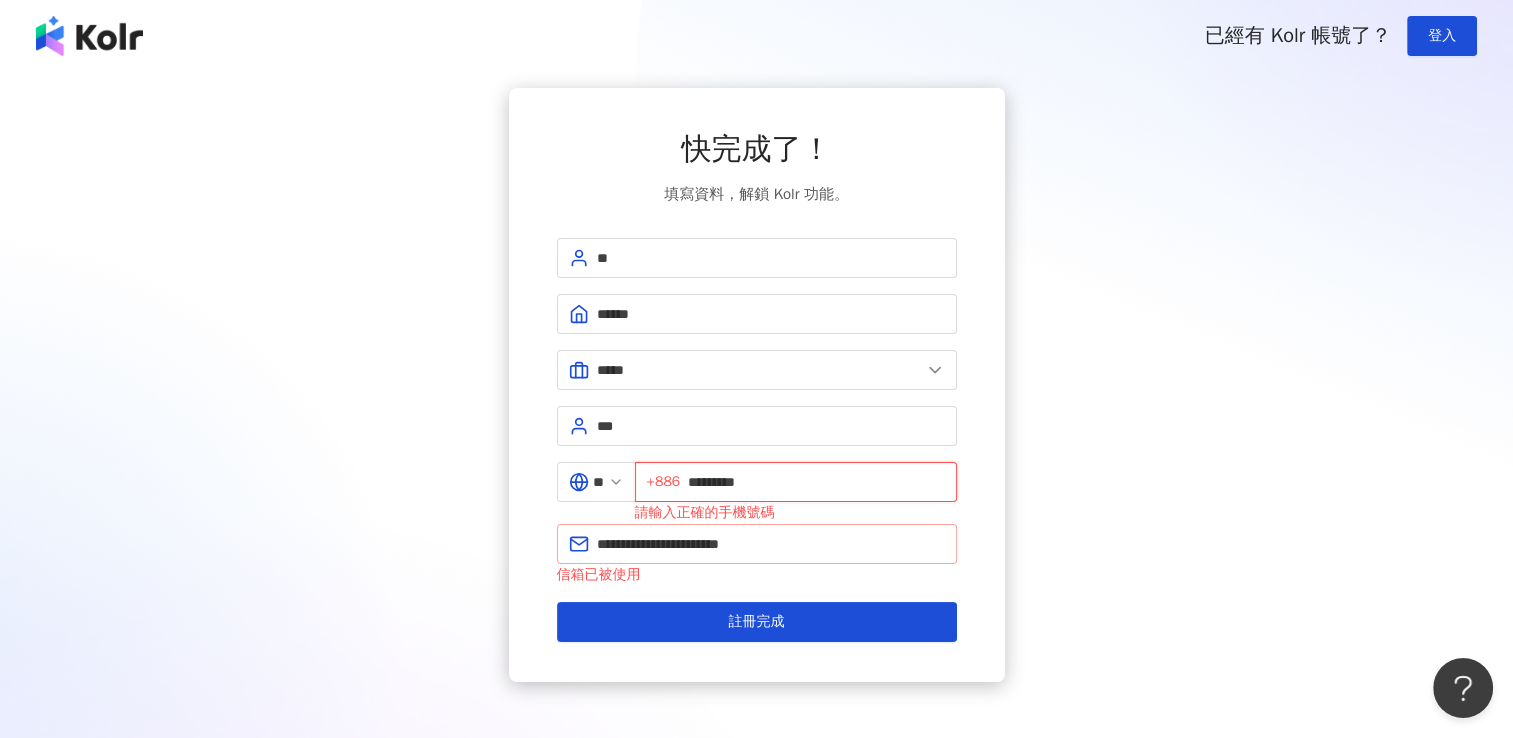 type on "*********" 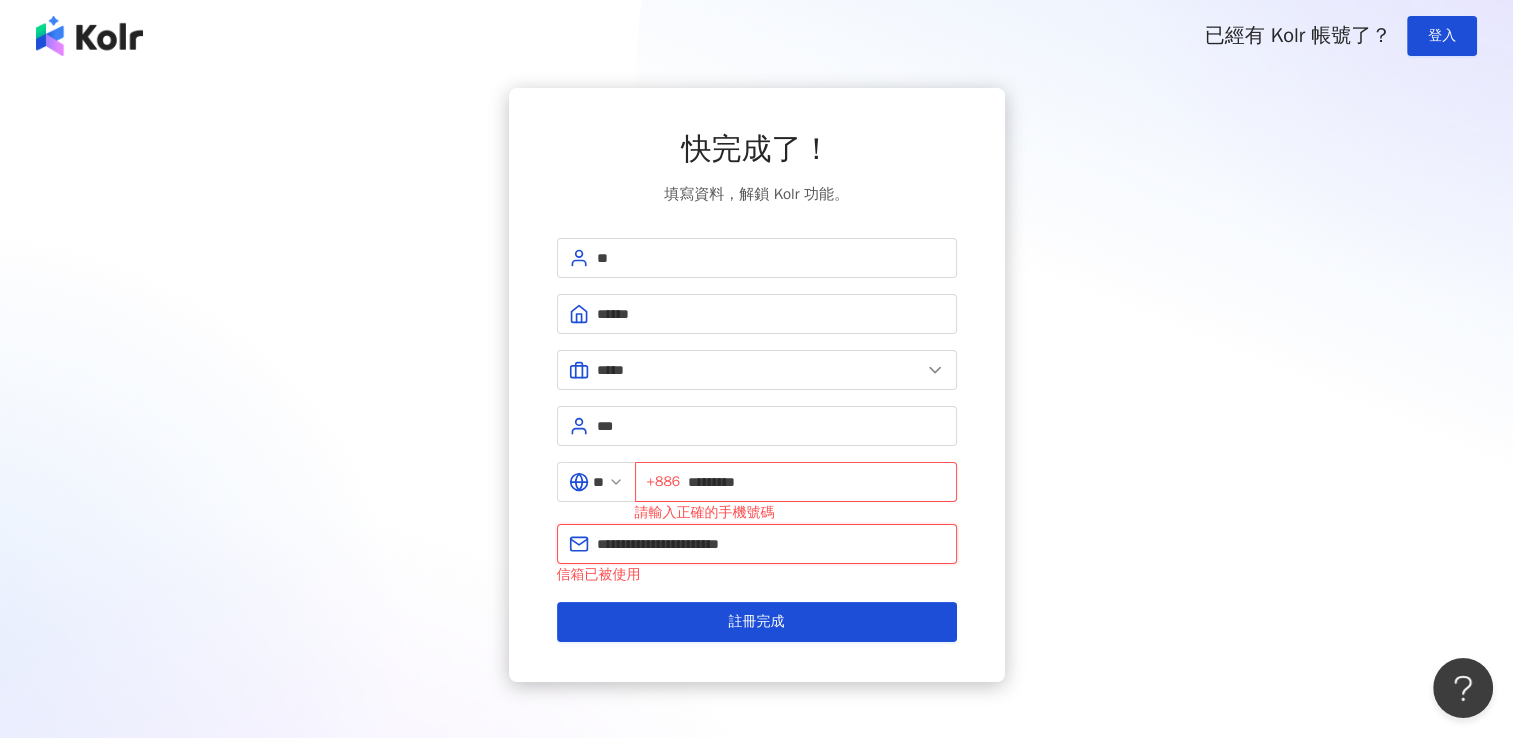 click on "**********" at bounding box center (771, 544) 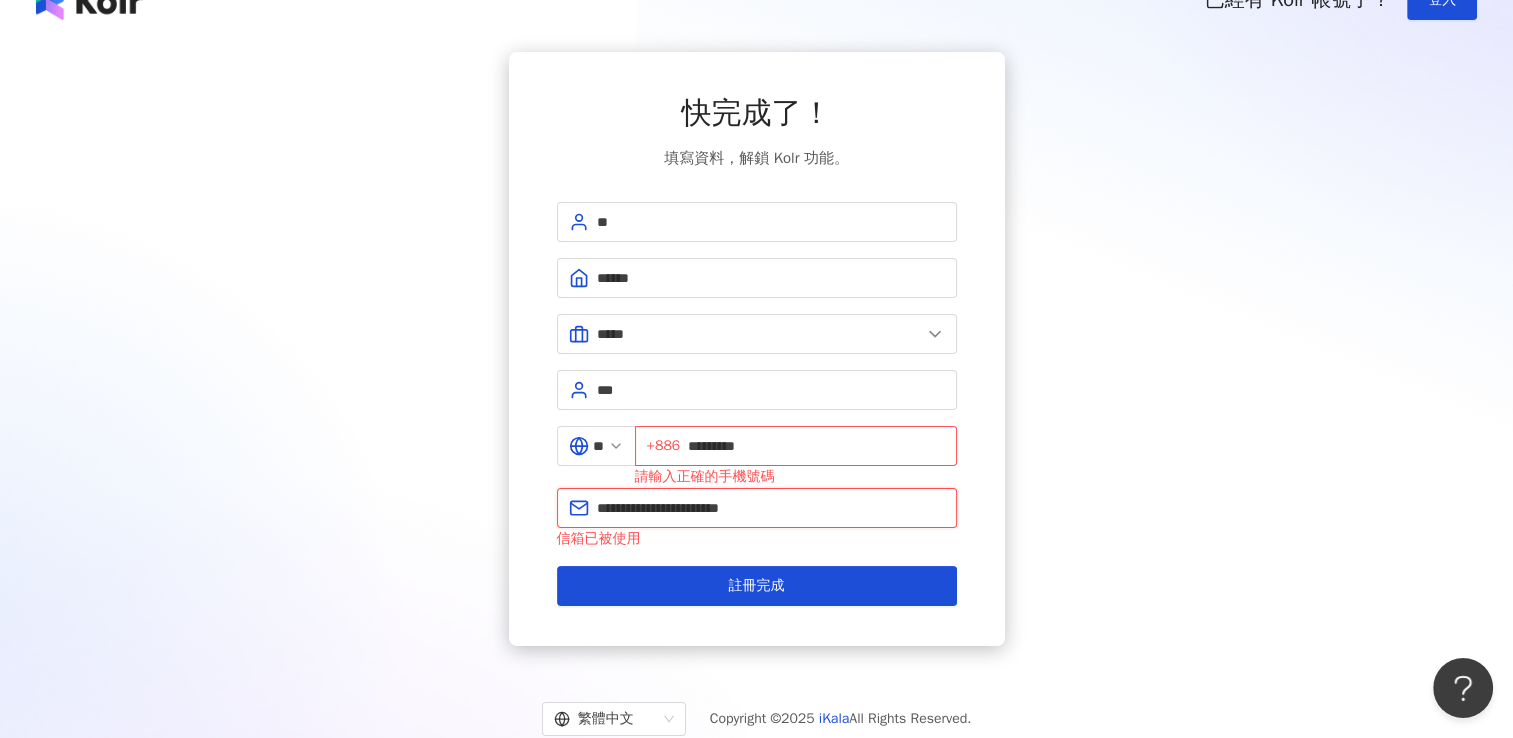 scroll, scrollTop: 92, scrollLeft: 0, axis: vertical 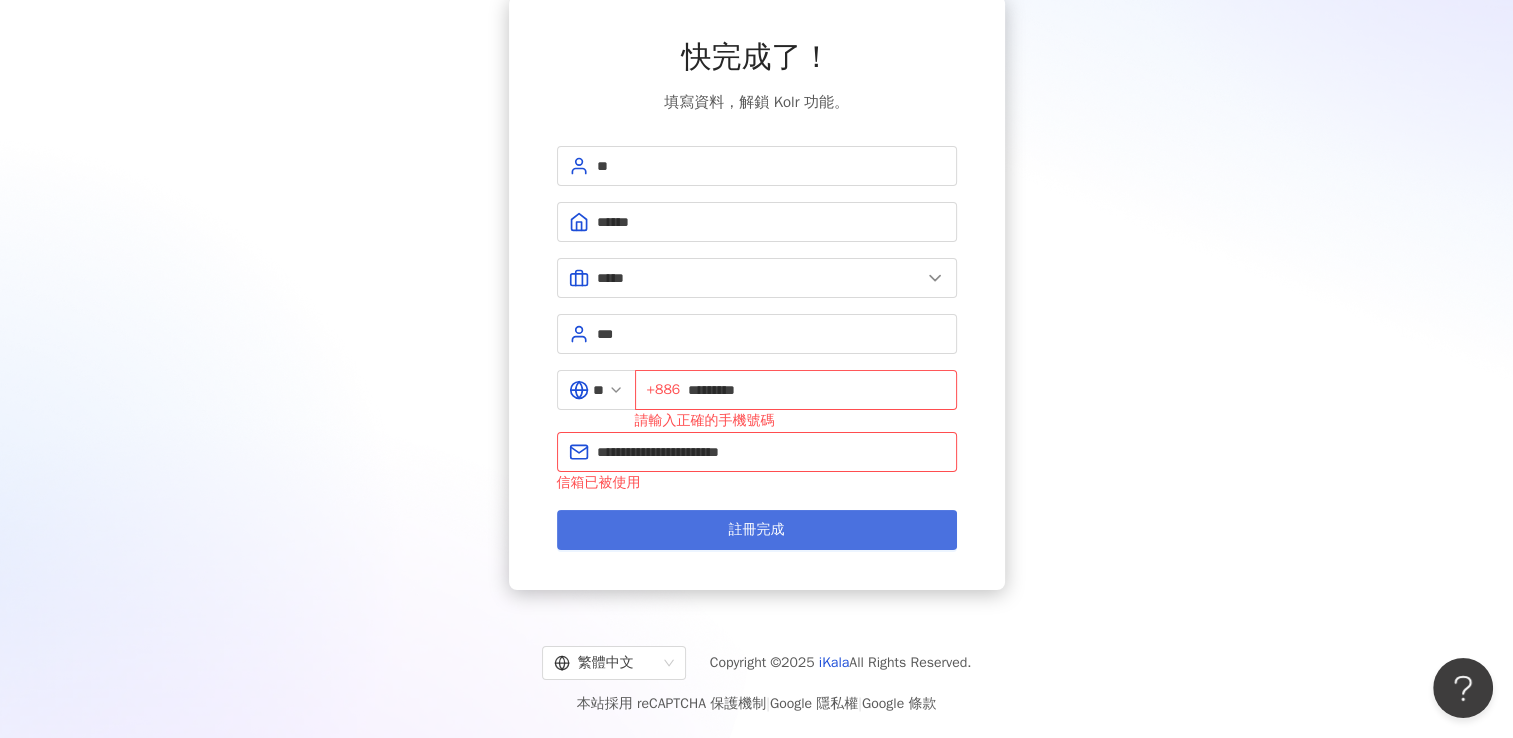click on "註冊完成" at bounding box center (757, 530) 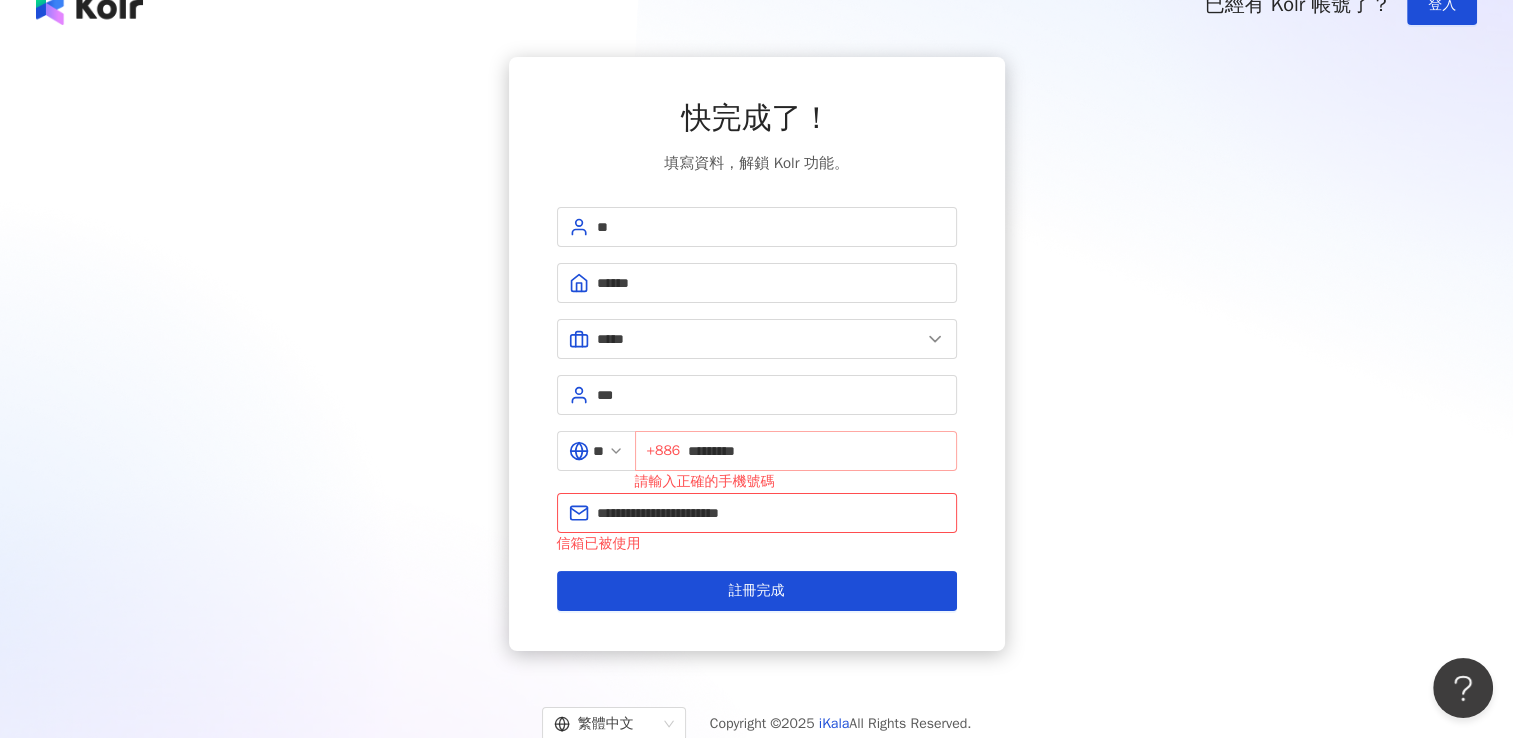 scroll, scrollTop: 0, scrollLeft: 0, axis: both 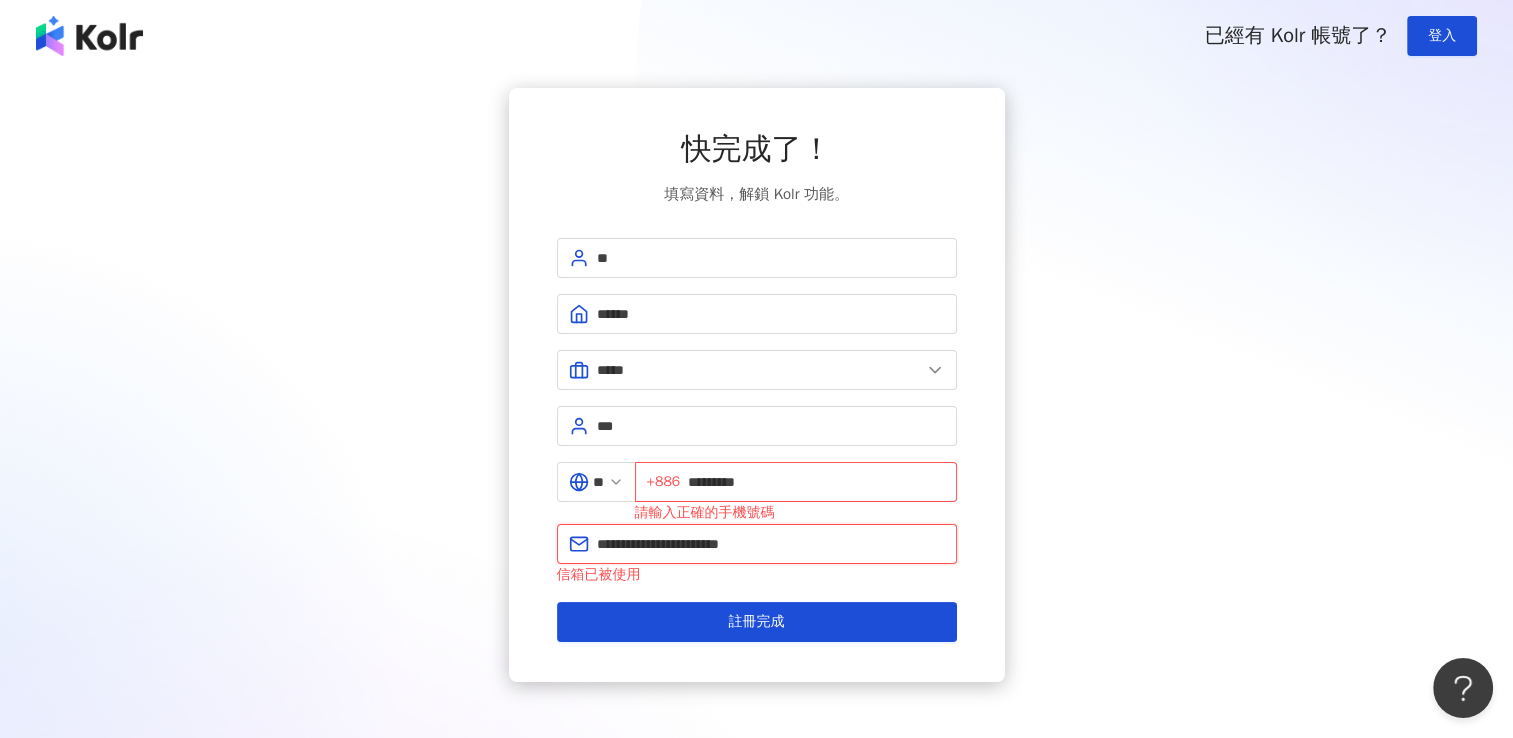click on "**********" at bounding box center [771, 544] 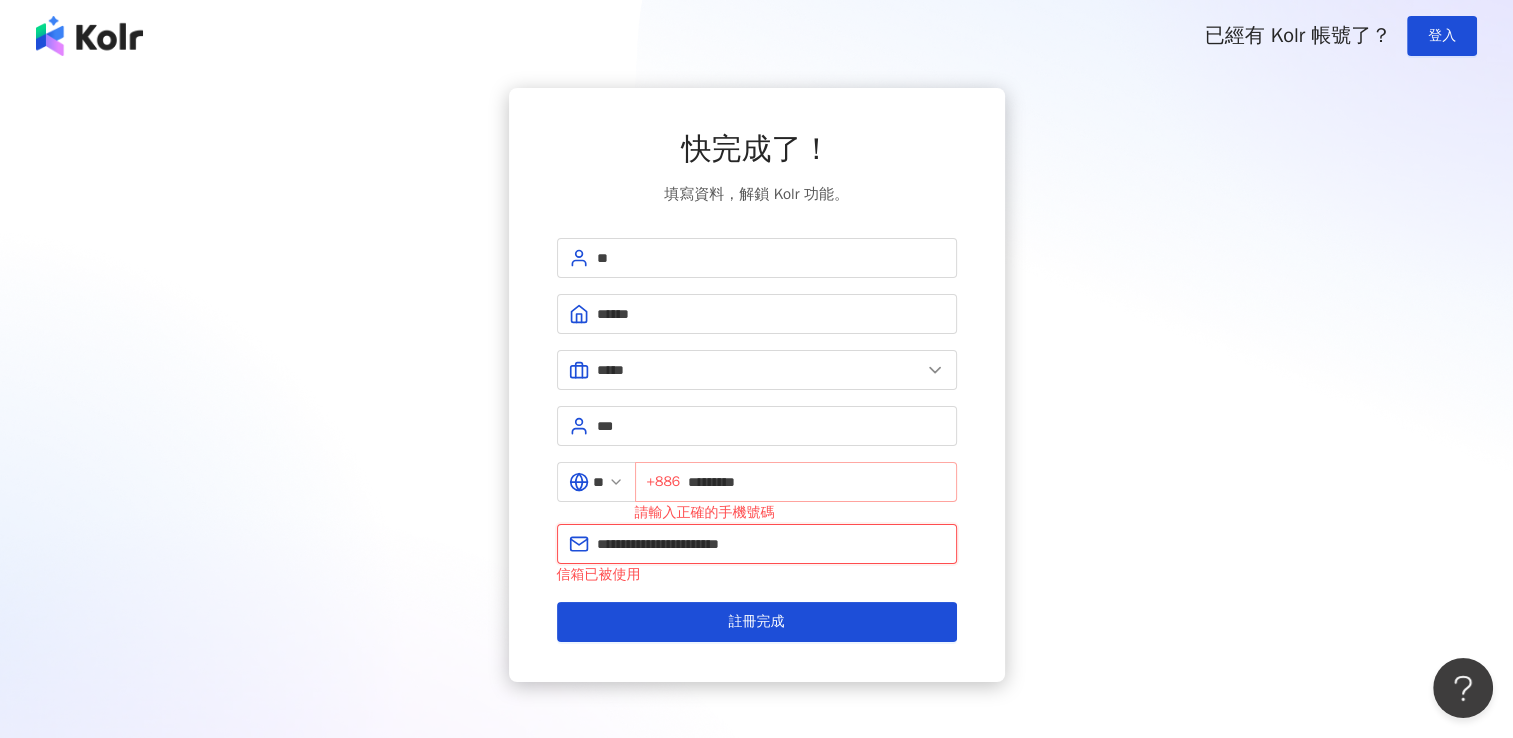 type on "**********" 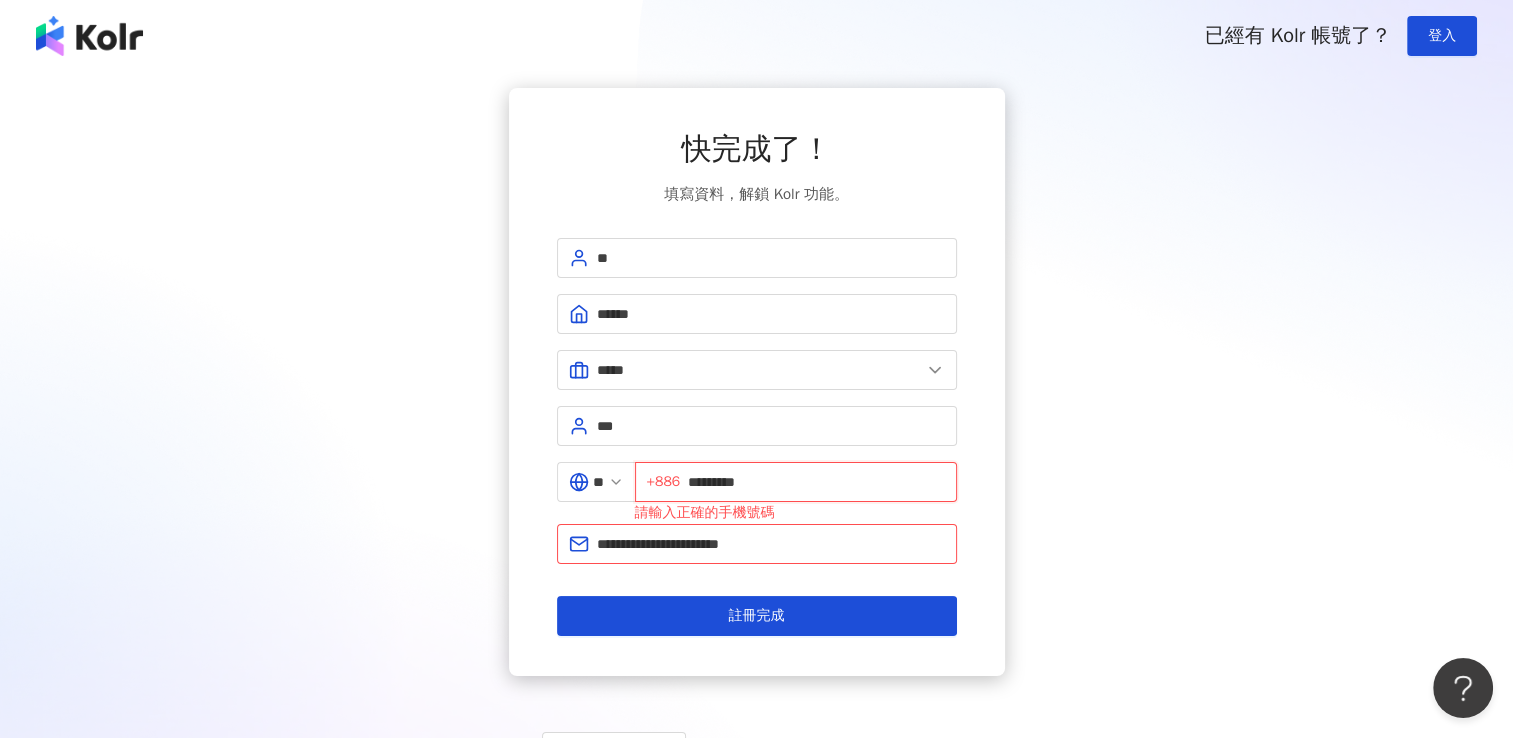 click on "*********" at bounding box center (816, 482) 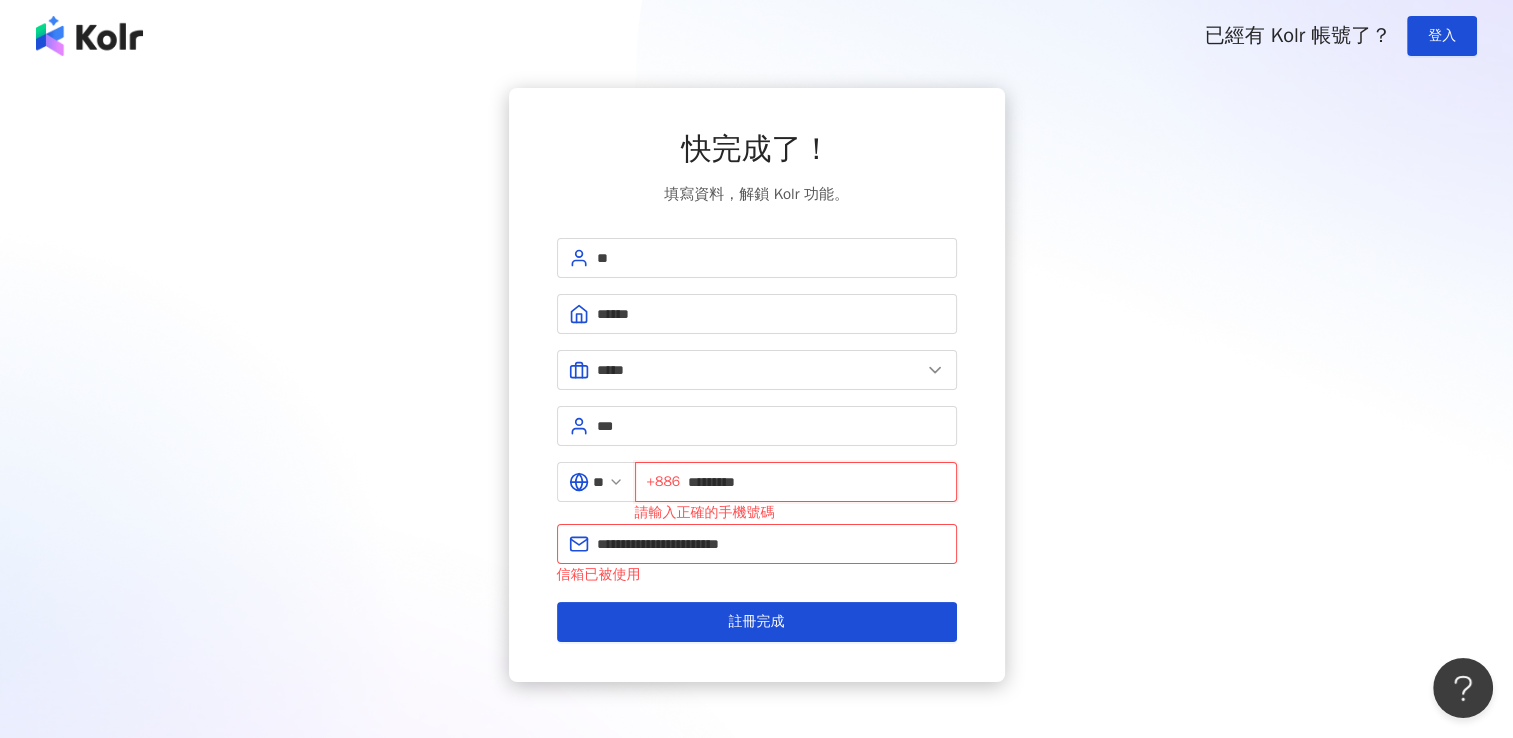 click on "*********" at bounding box center (816, 482) 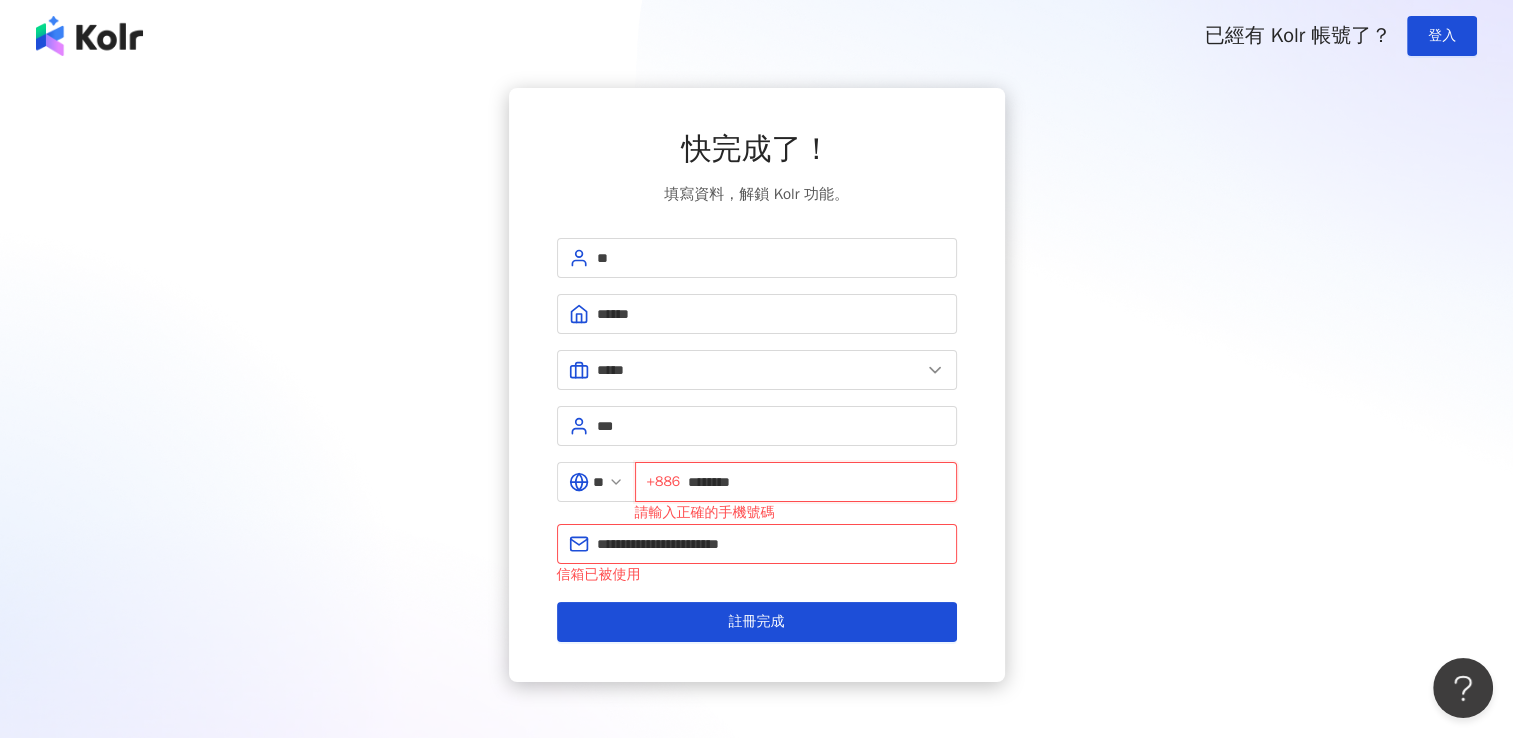 drag, startPoint x: 936, startPoint y: 471, endPoint x: 954, endPoint y: 466, distance: 18.681541 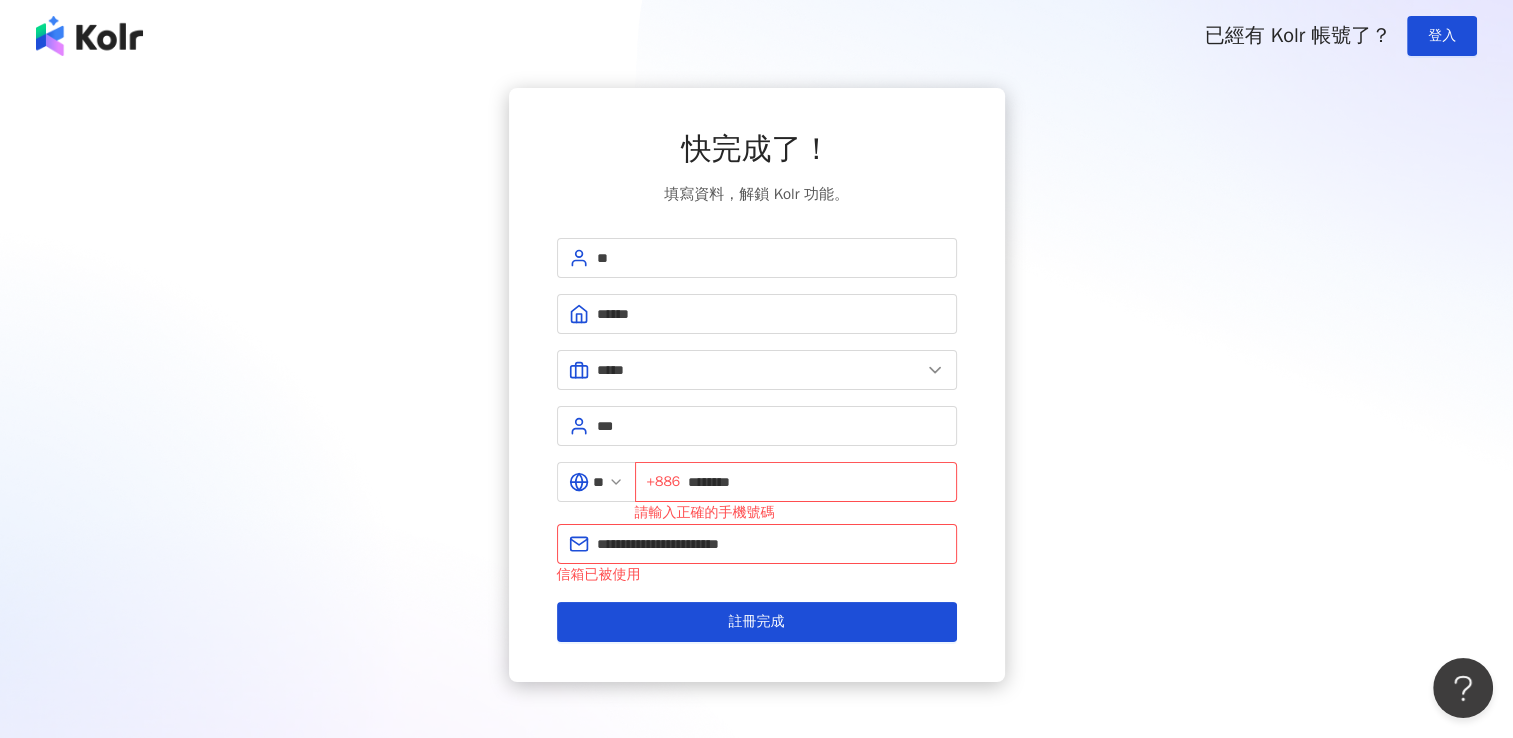 click on "**********" at bounding box center [757, 385] 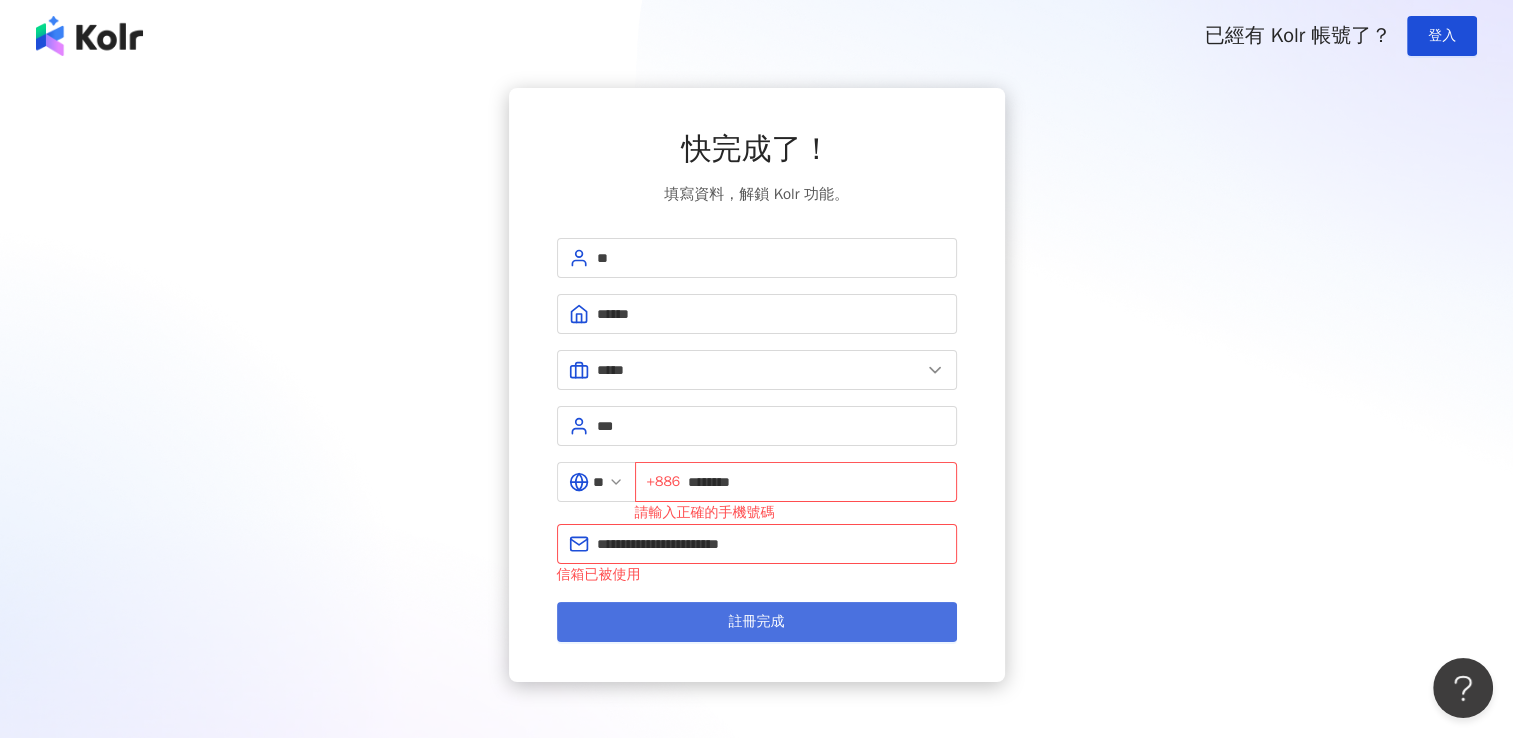 click on "註冊完成" at bounding box center [757, 622] 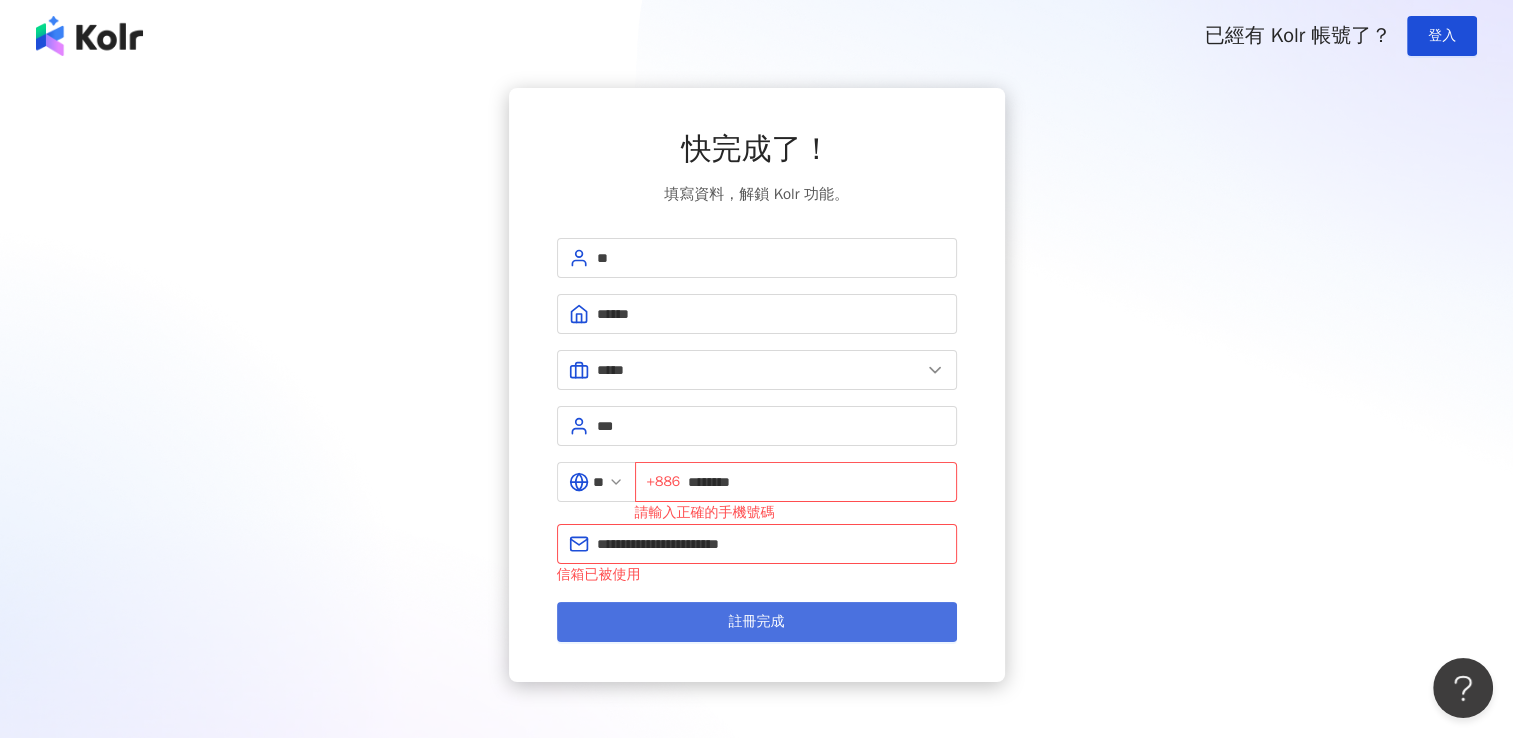 drag, startPoint x: 934, startPoint y: 611, endPoint x: 992, endPoint y: 541, distance: 90.90655 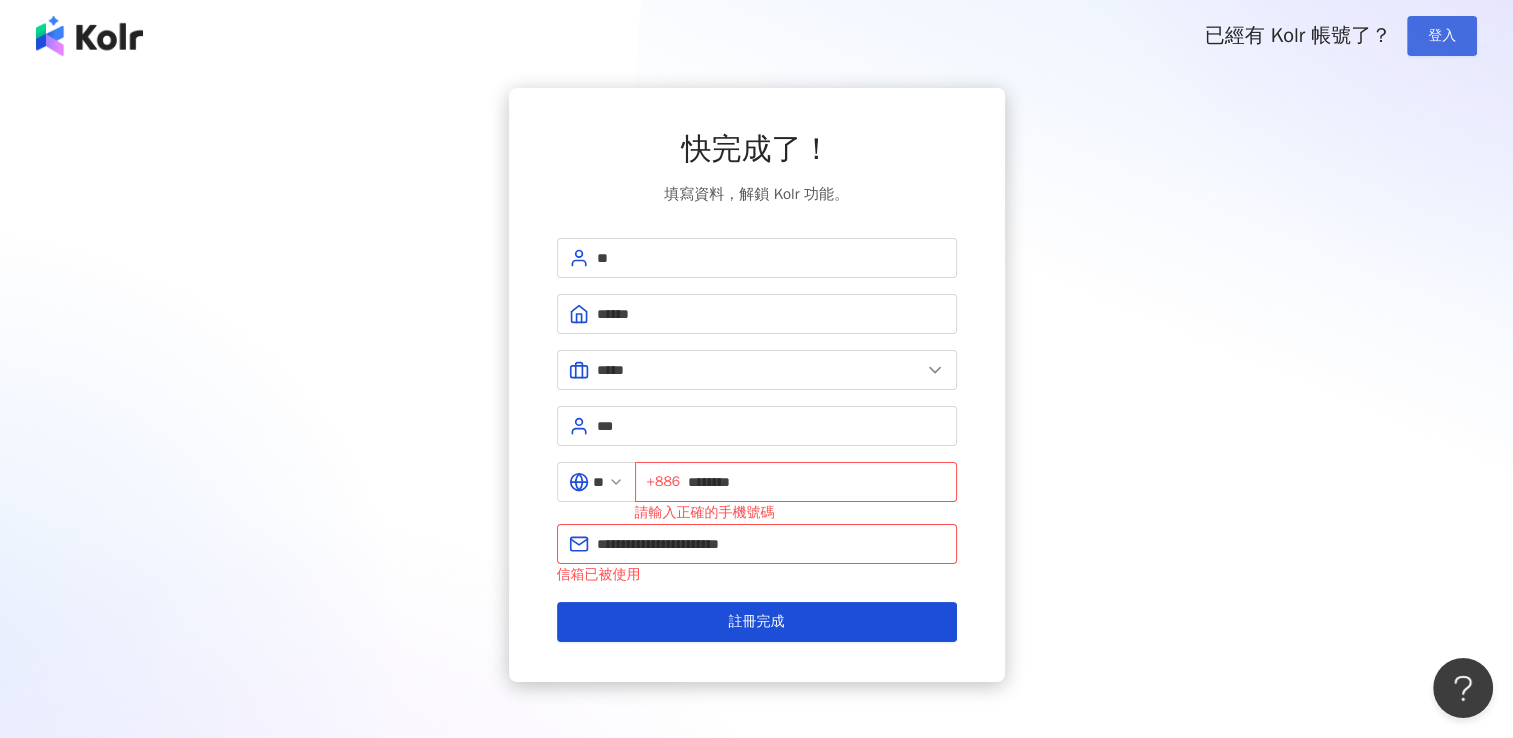click on "登入" at bounding box center [1442, 36] 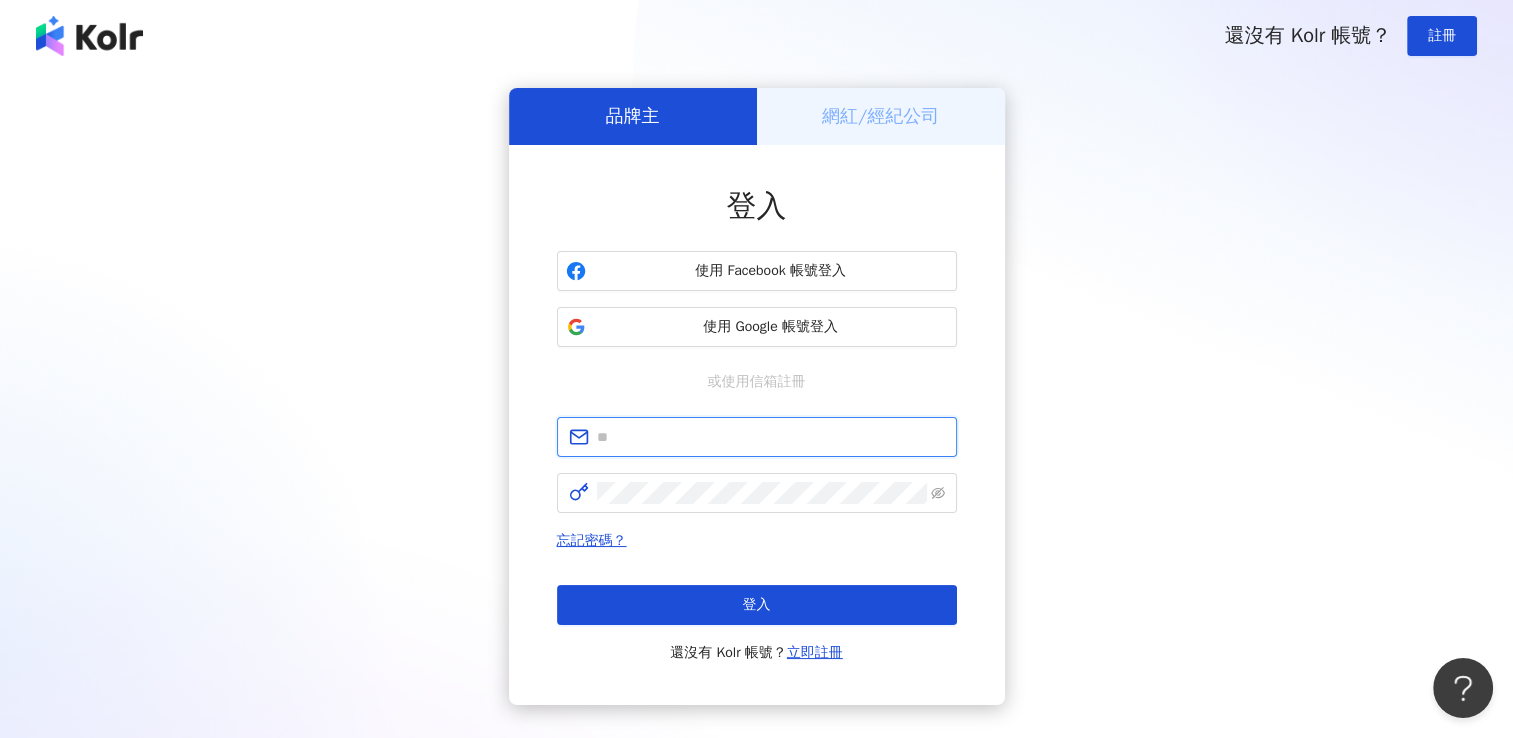 click at bounding box center (771, 437) 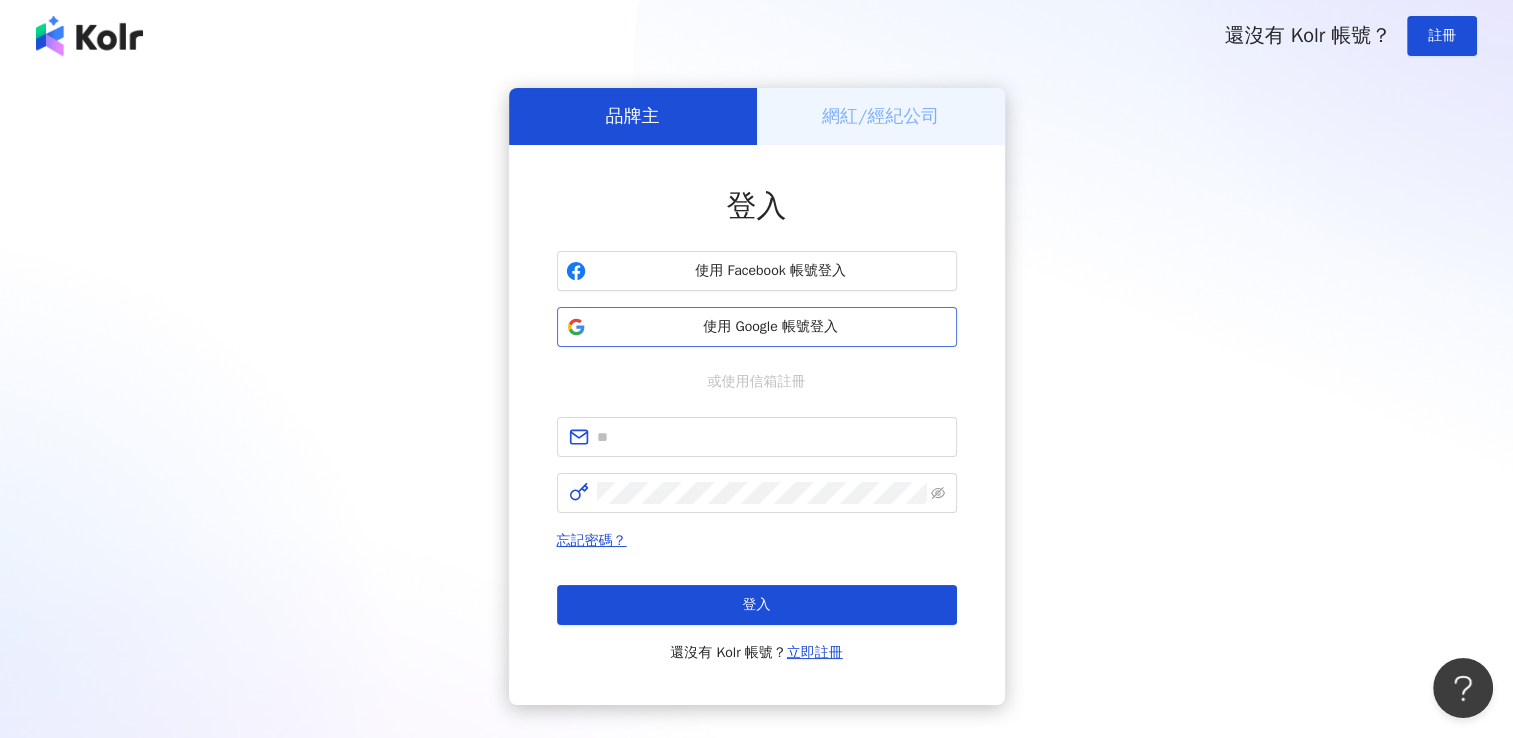 click on "使用 Google 帳號登入" at bounding box center [757, 327] 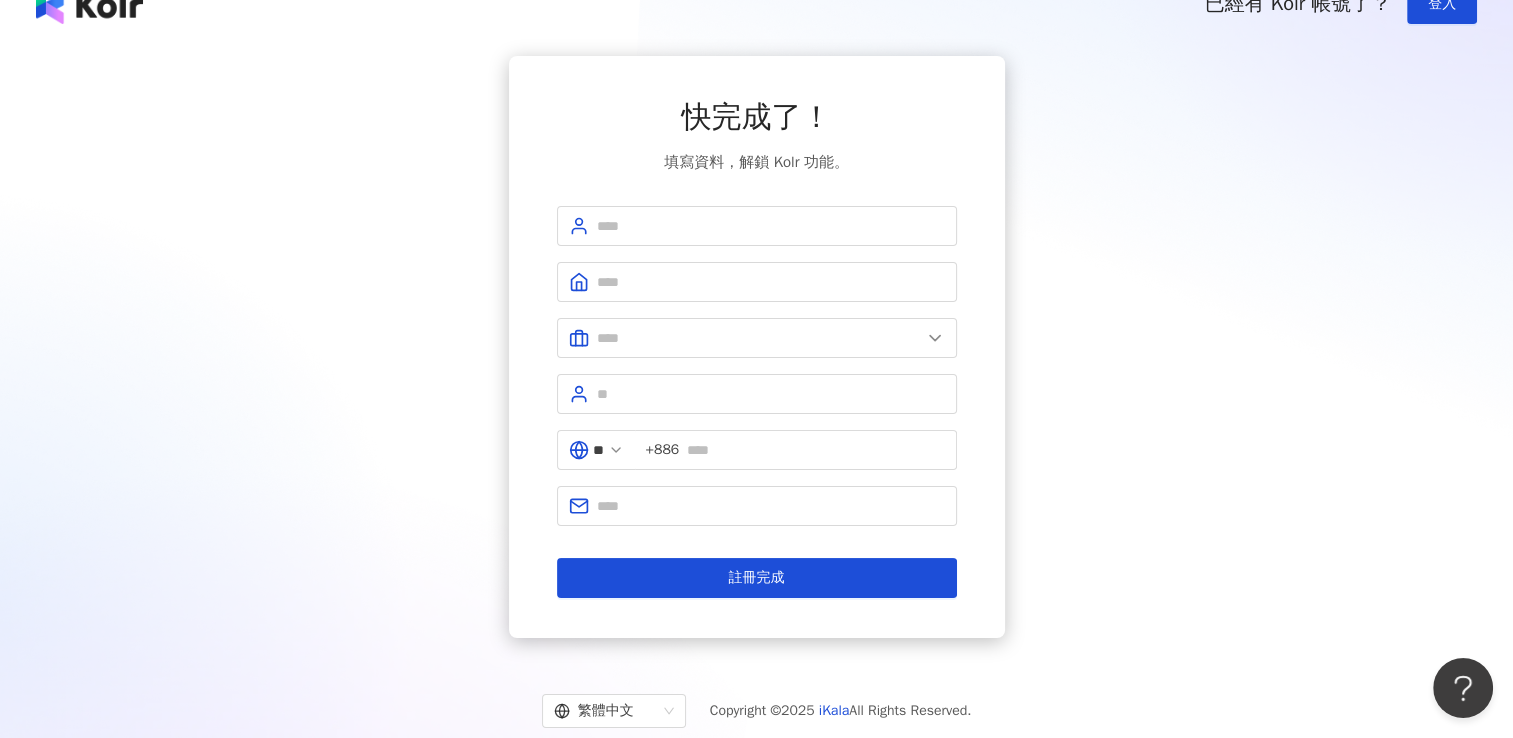 scroll, scrollTop: 0, scrollLeft: 0, axis: both 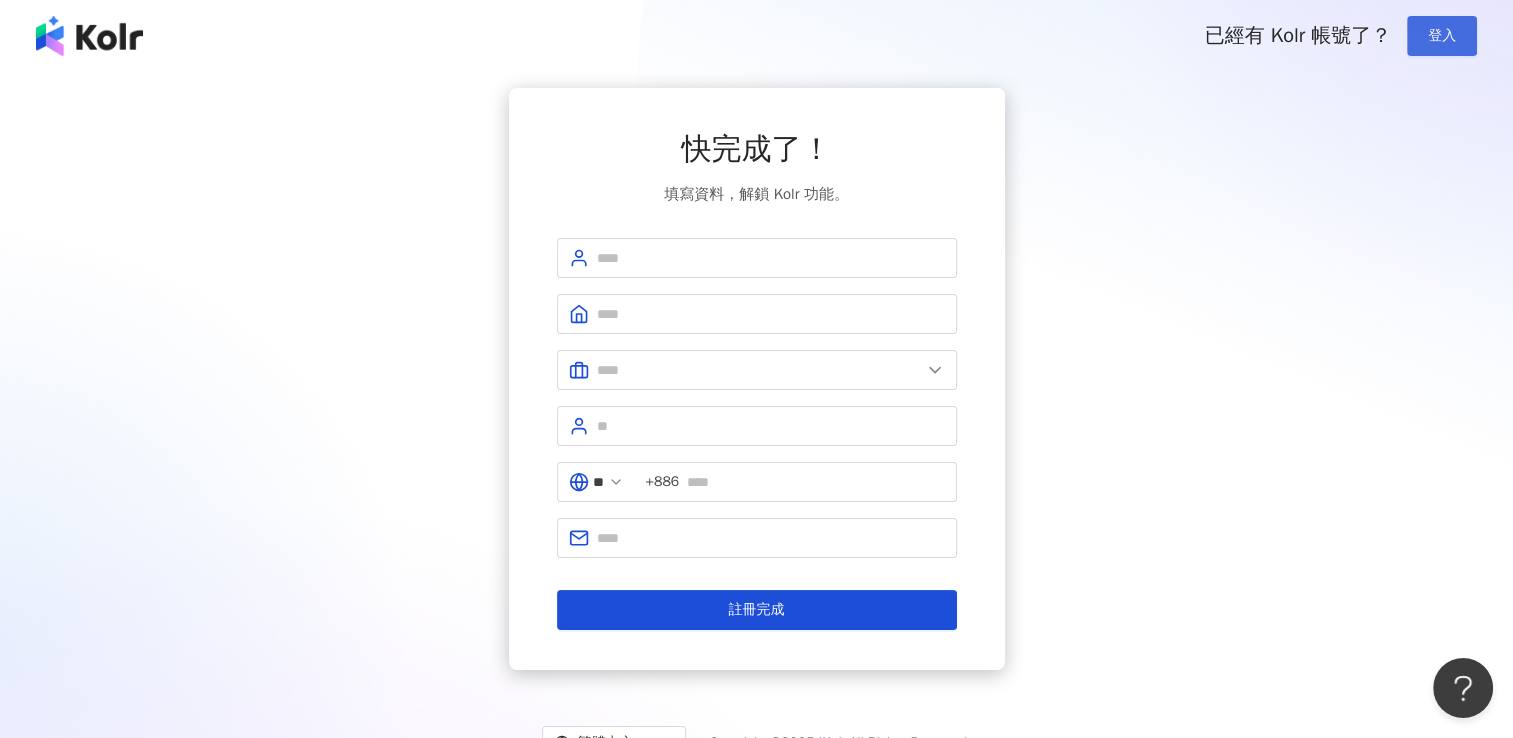 click on "登入" at bounding box center [1442, 36] 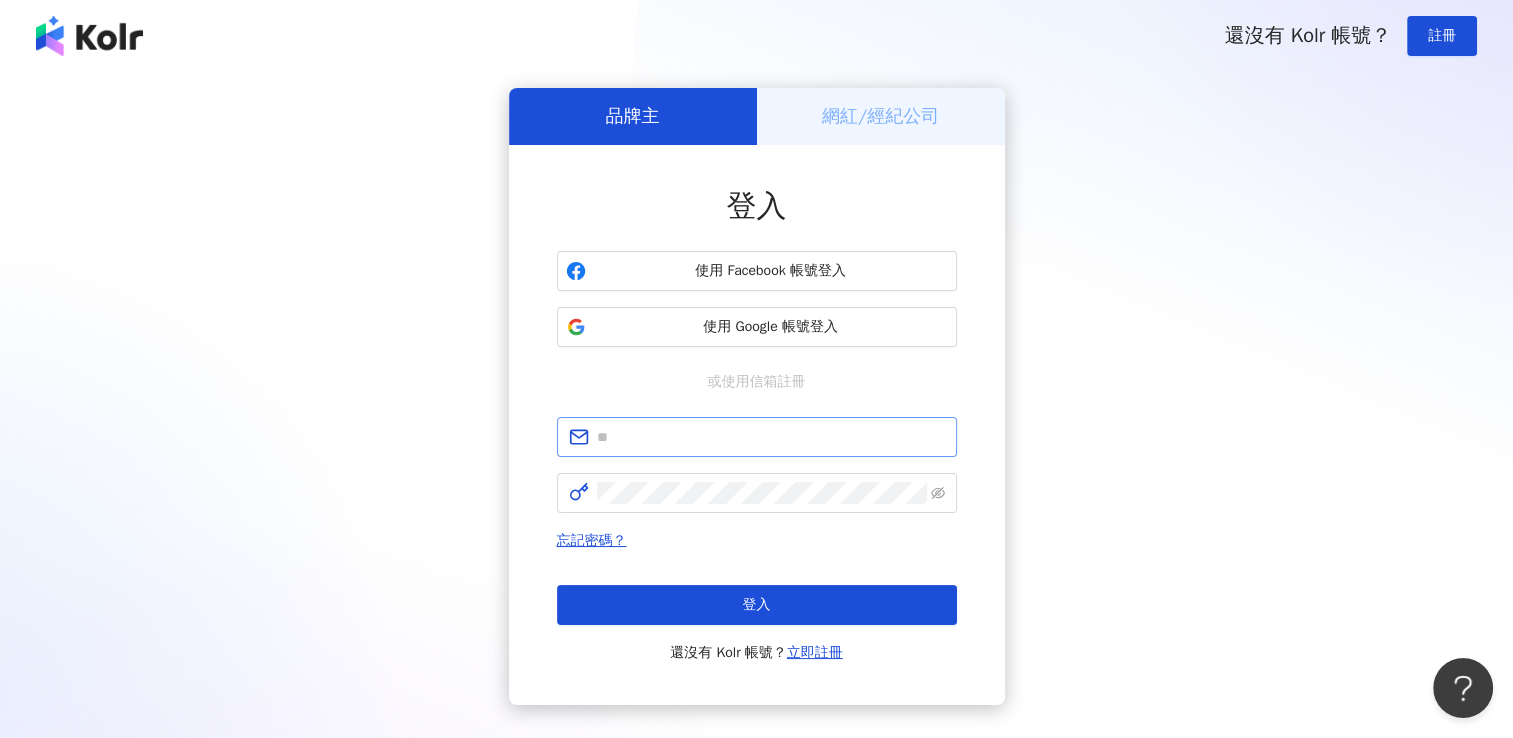 click at bounding box center [757, 437] 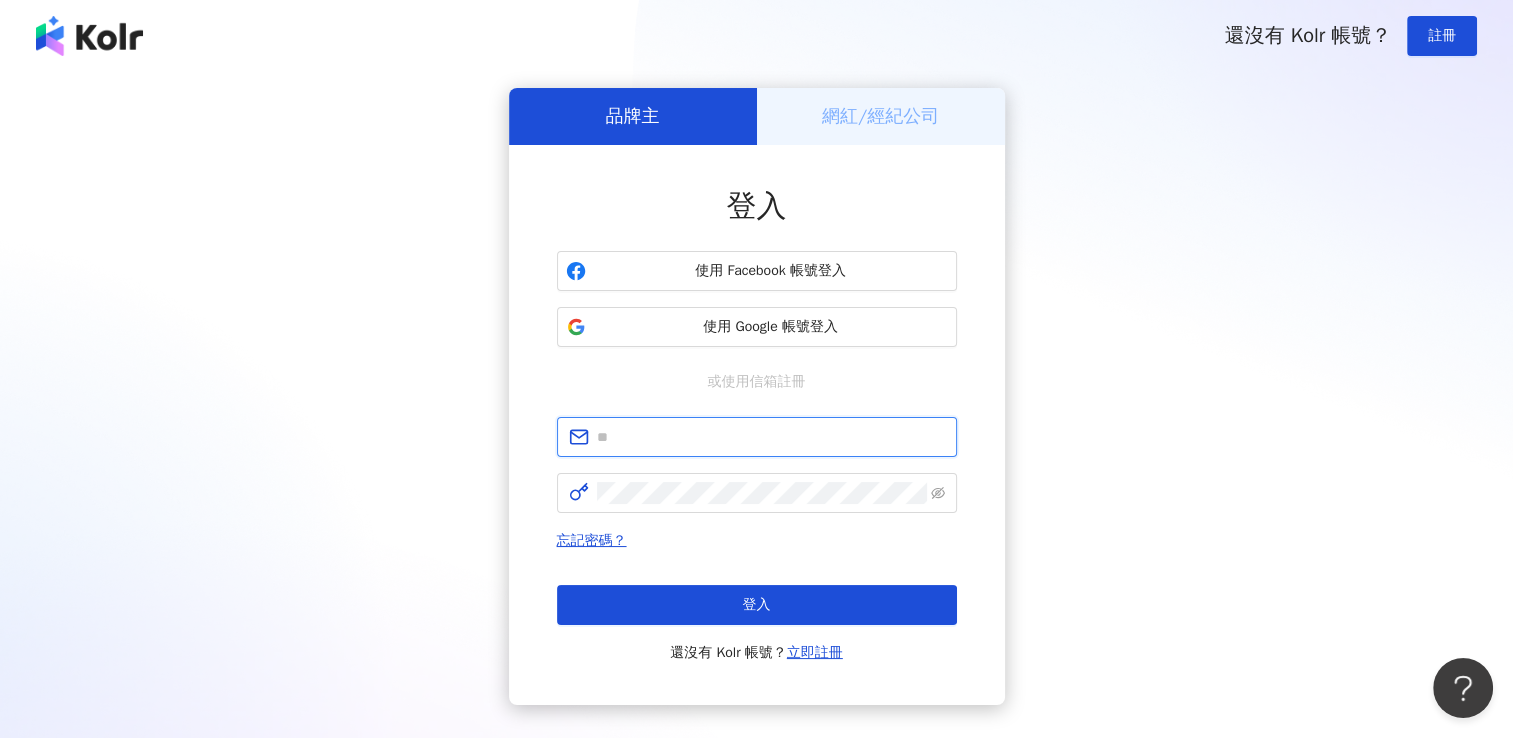 click at bounding box center [771, 437] 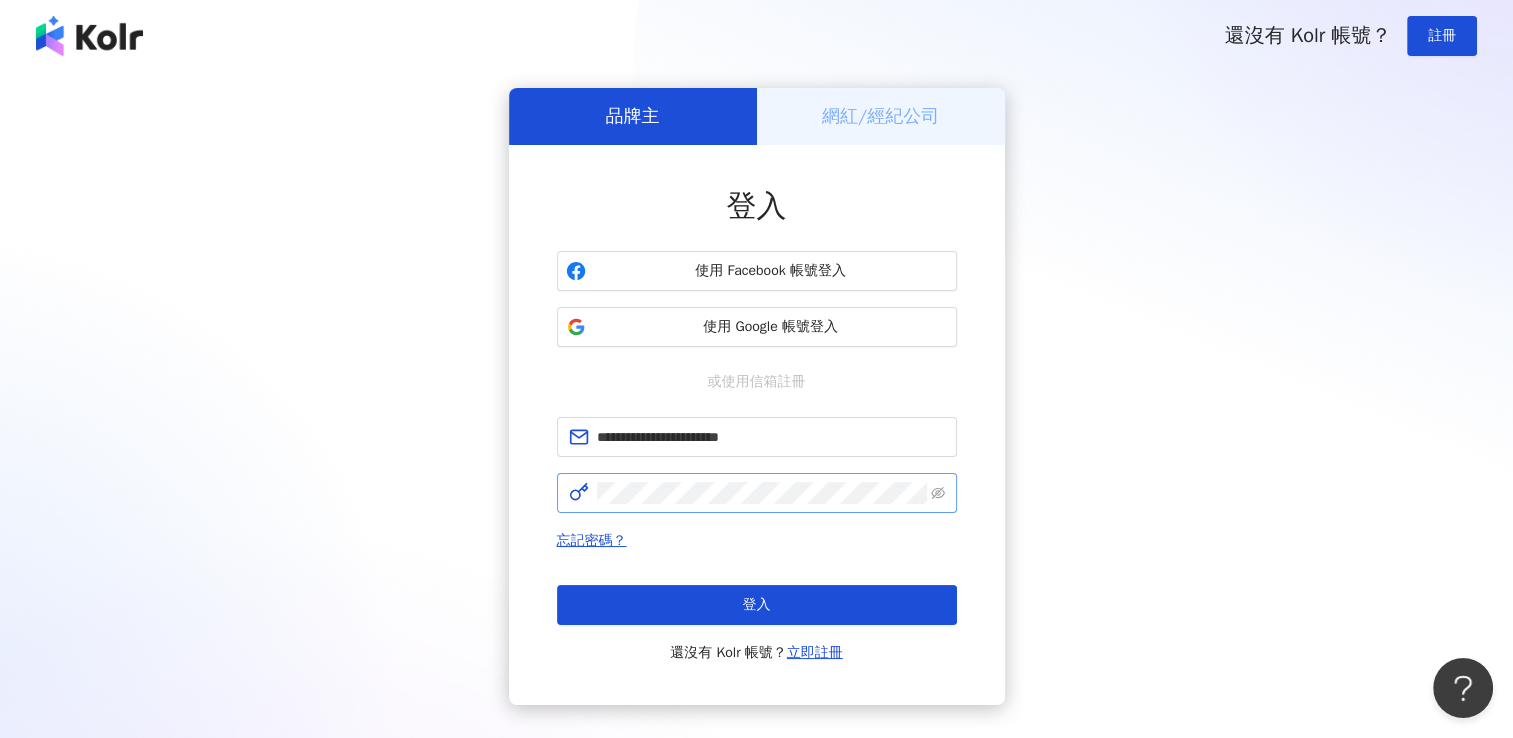 click at bounding box center (757, 493) 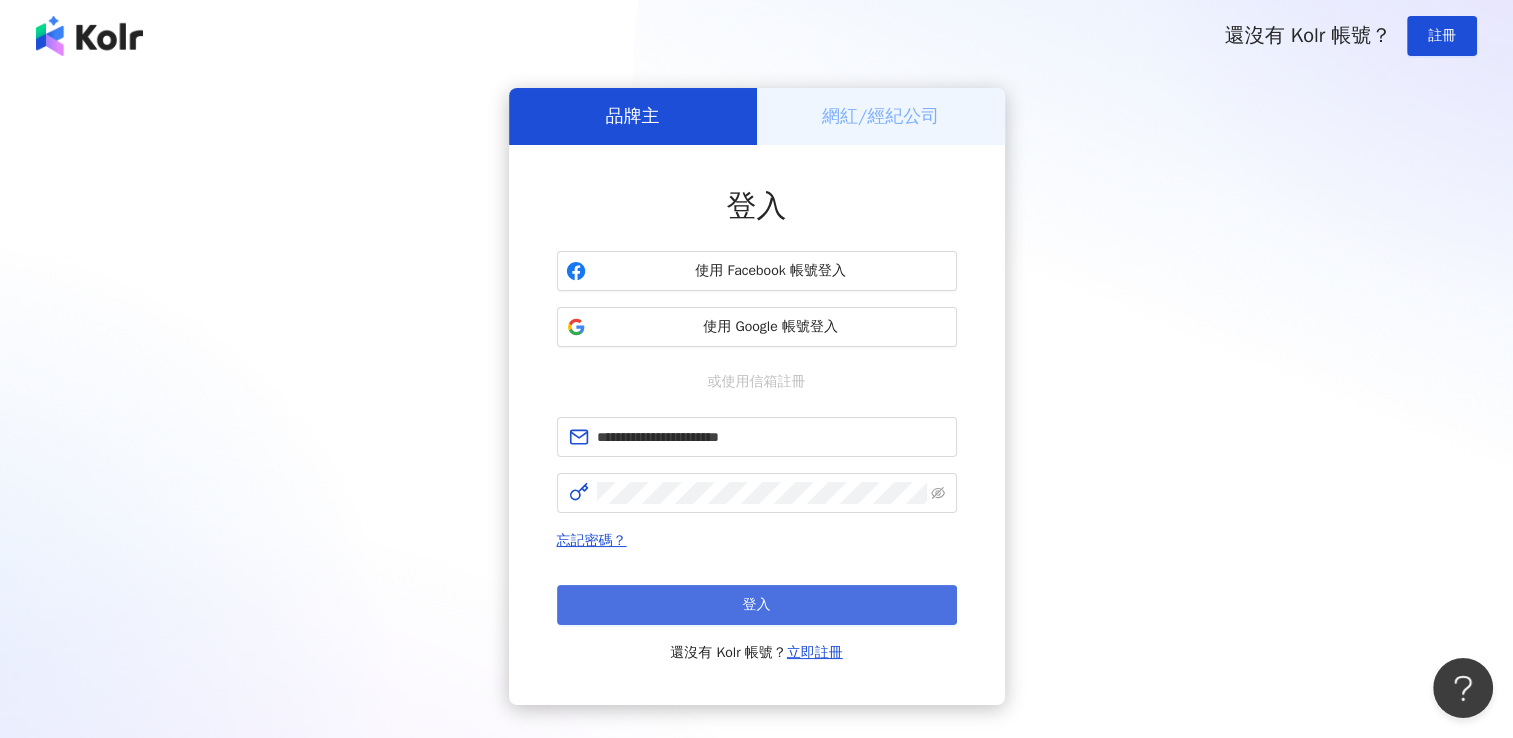 click on "登入" at bounding box center (757, 605) 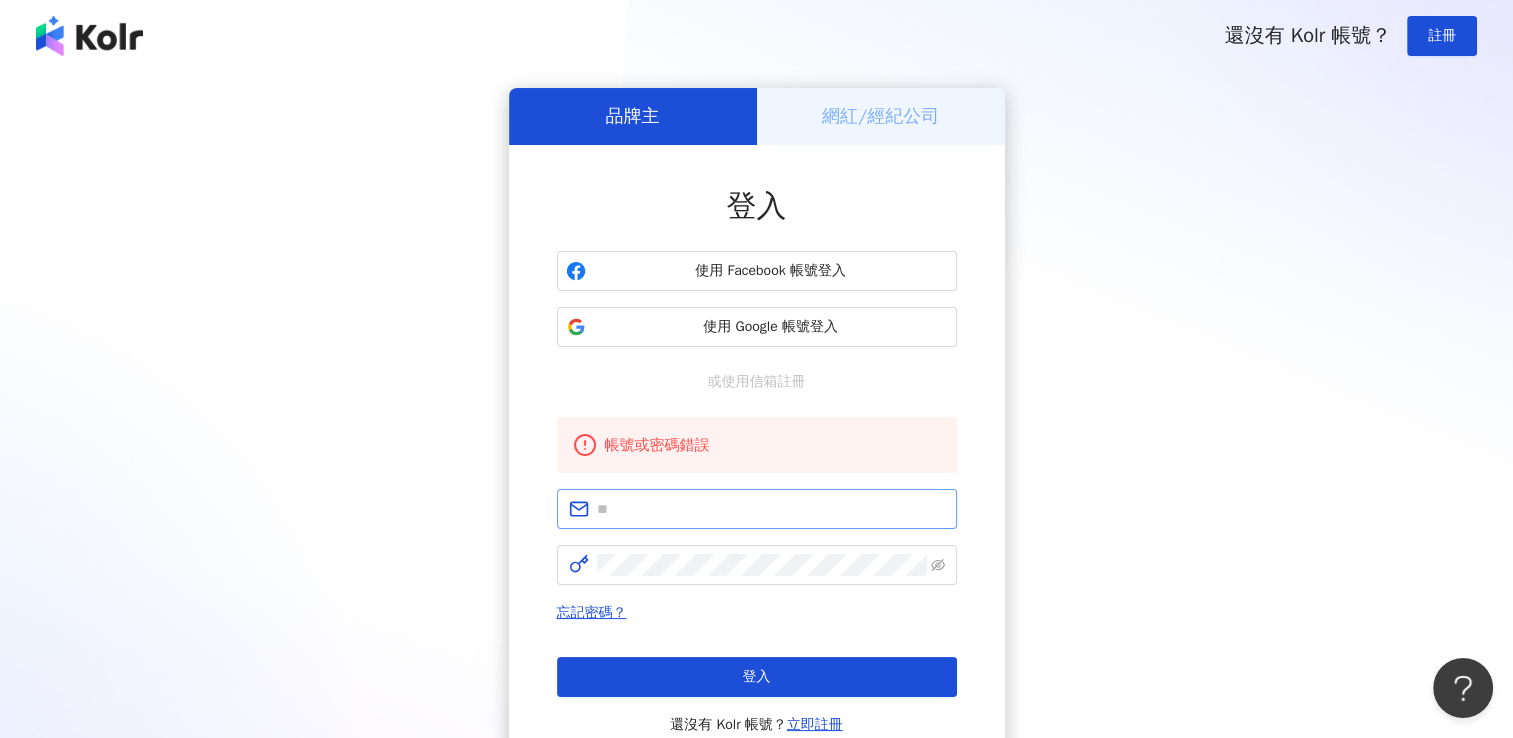 click at bounding box center (757, 509) 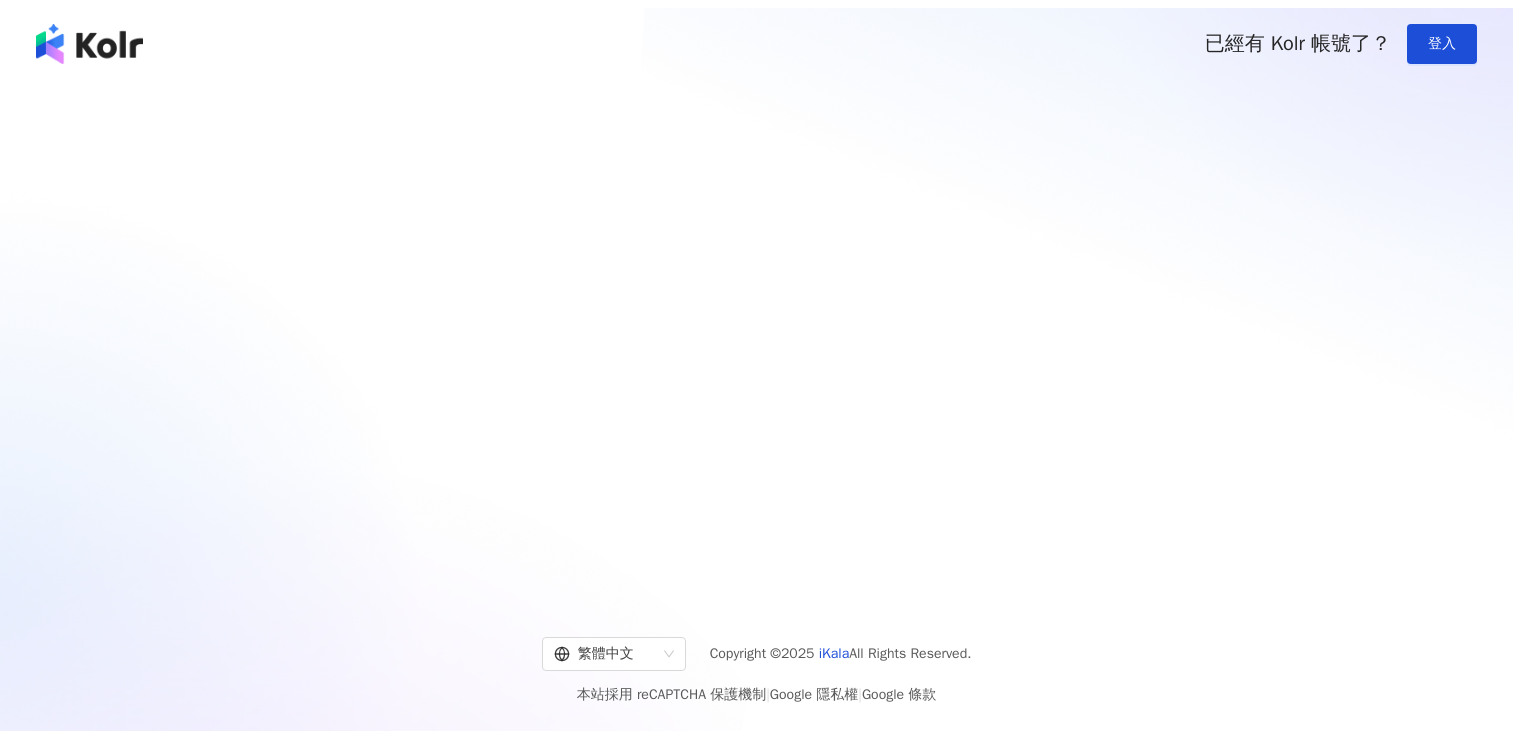 scroll, scrollTop: 0, scrollLeft: 0, axis: both 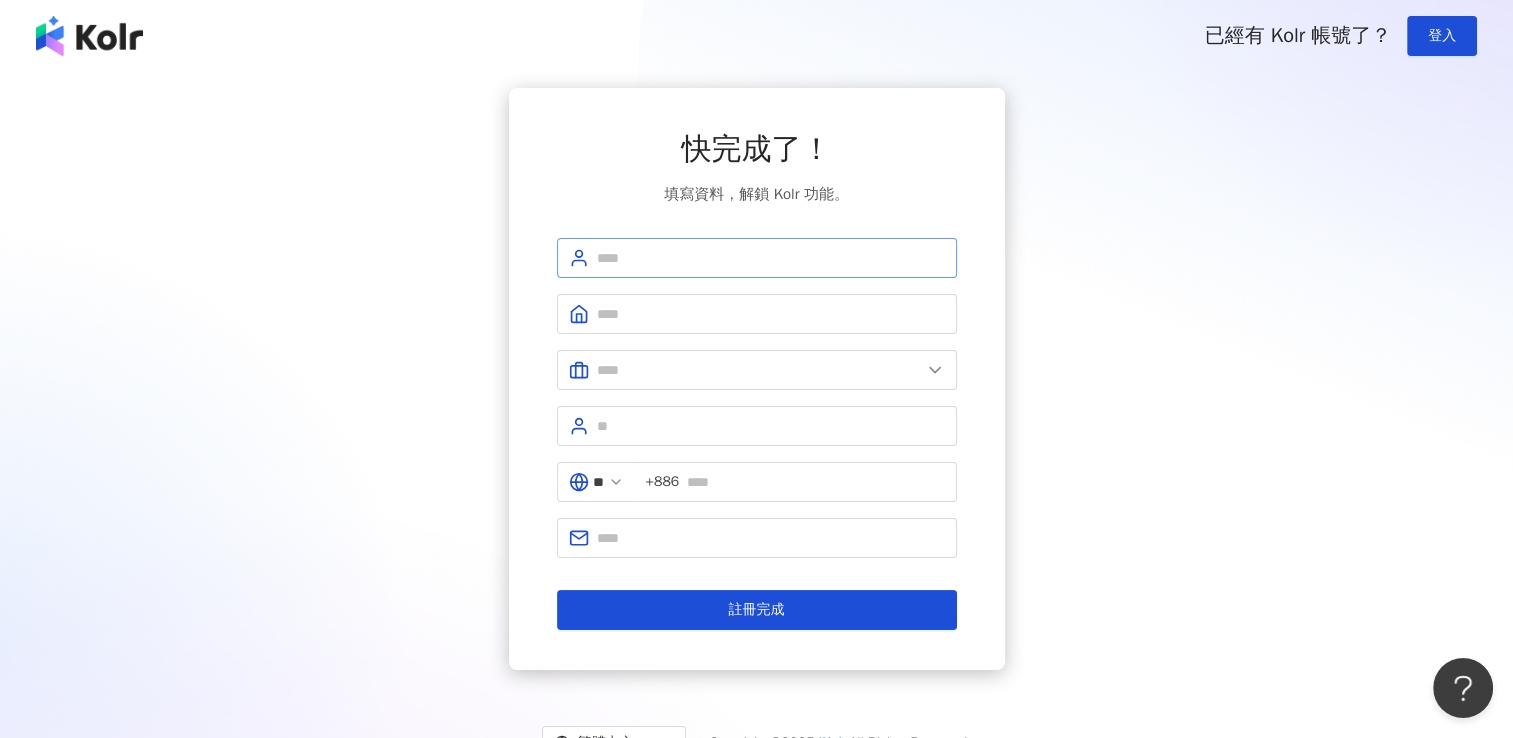click at bounding box center [757, 258] 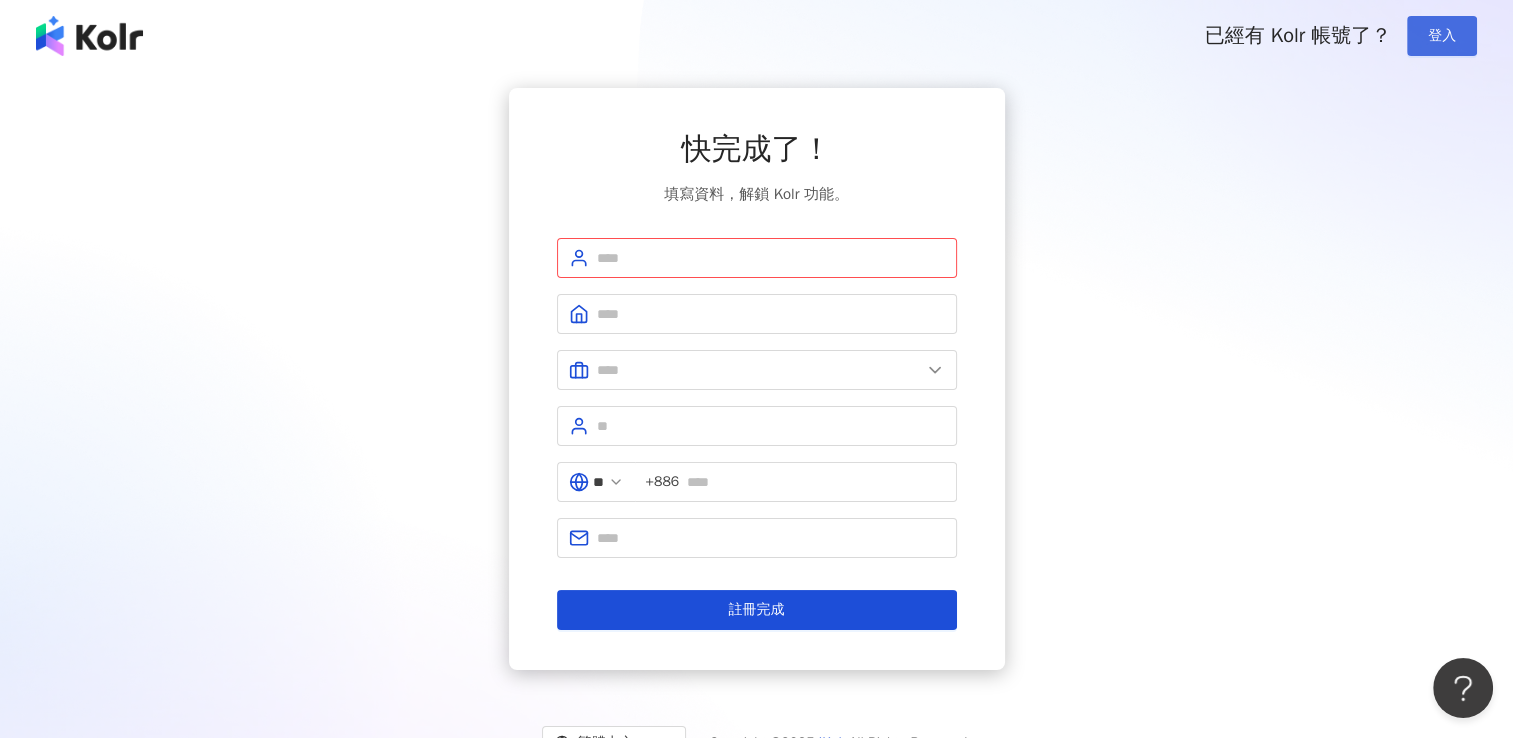 click on "登入" at bounding box center [1442, 36] 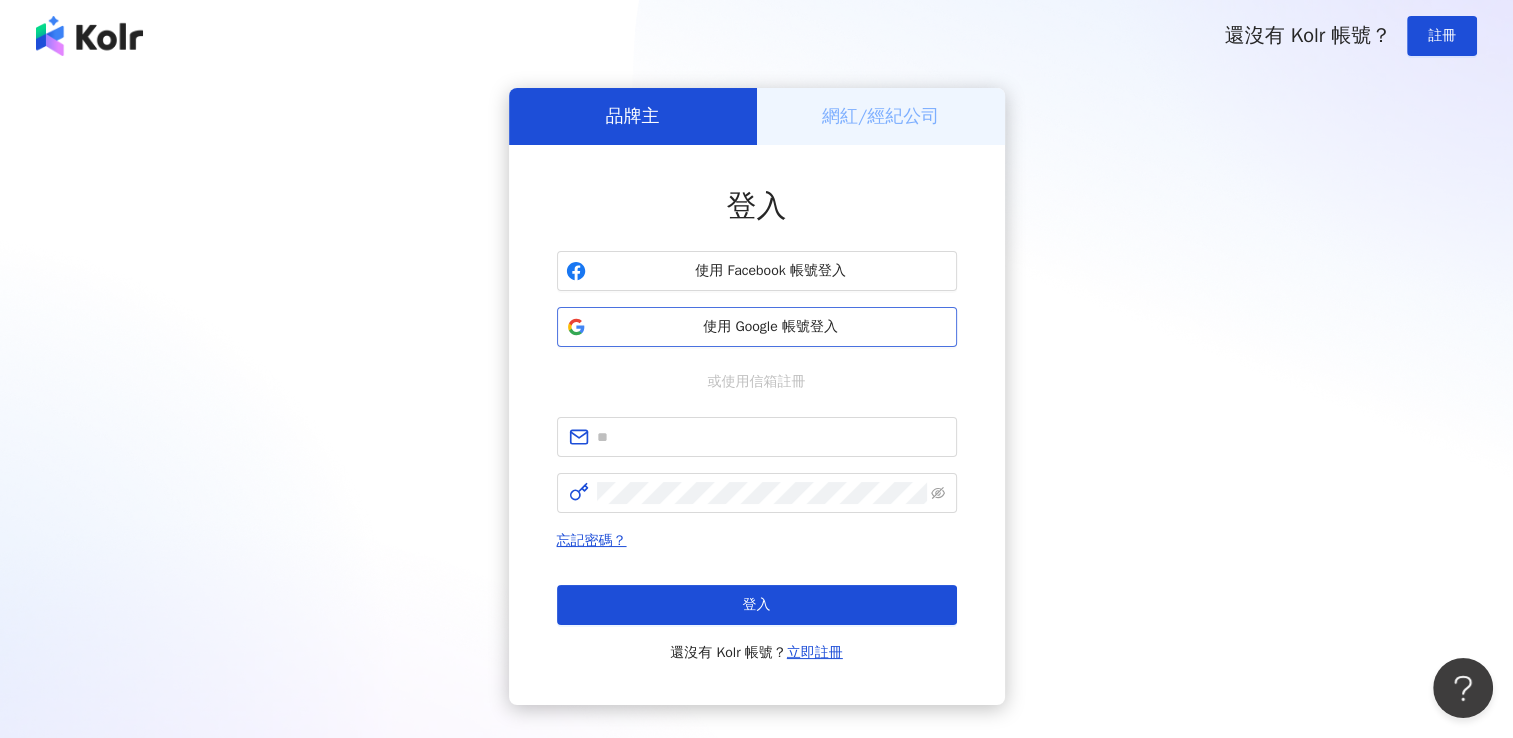 click on "使用 Google 帳號登入" at bounding box center (771, 327) 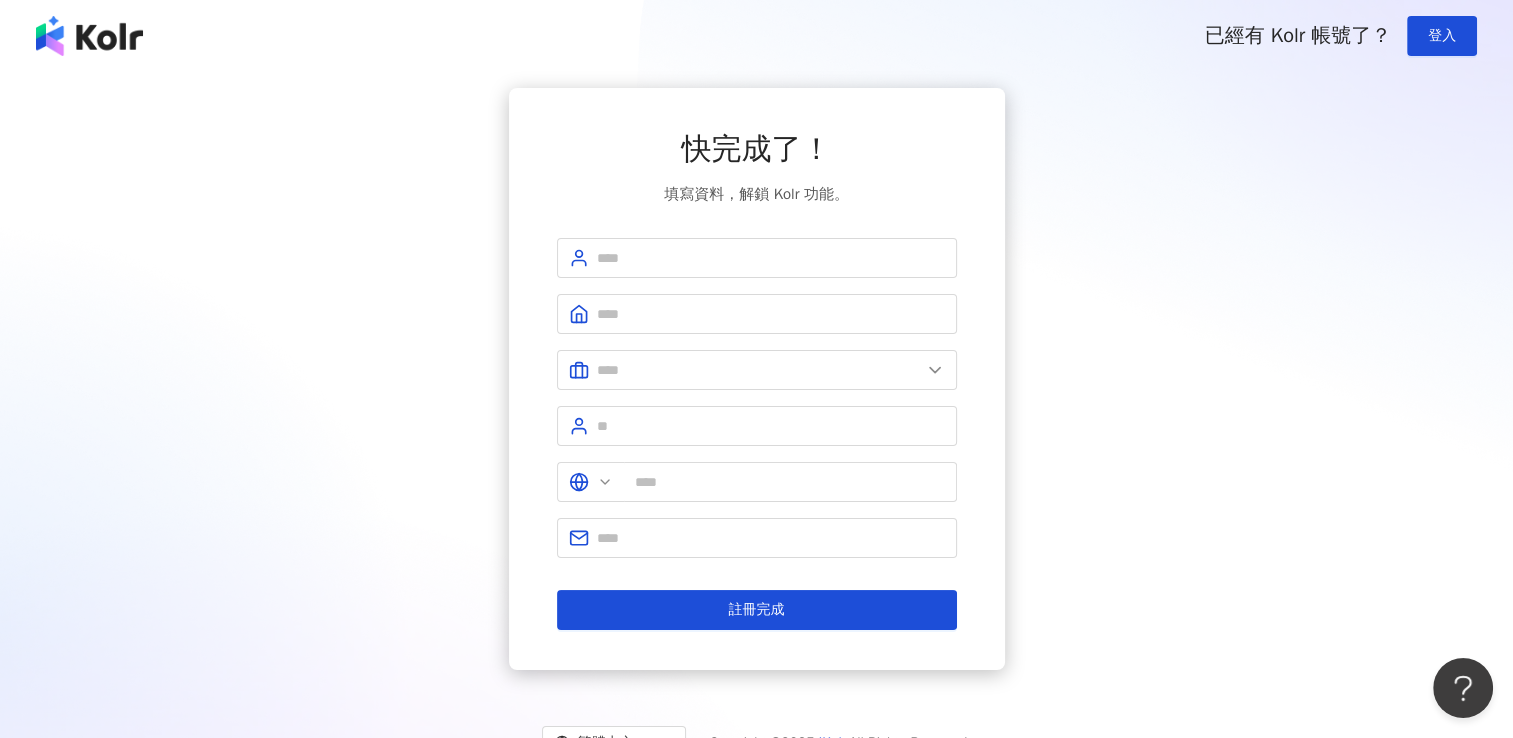 type on "**" 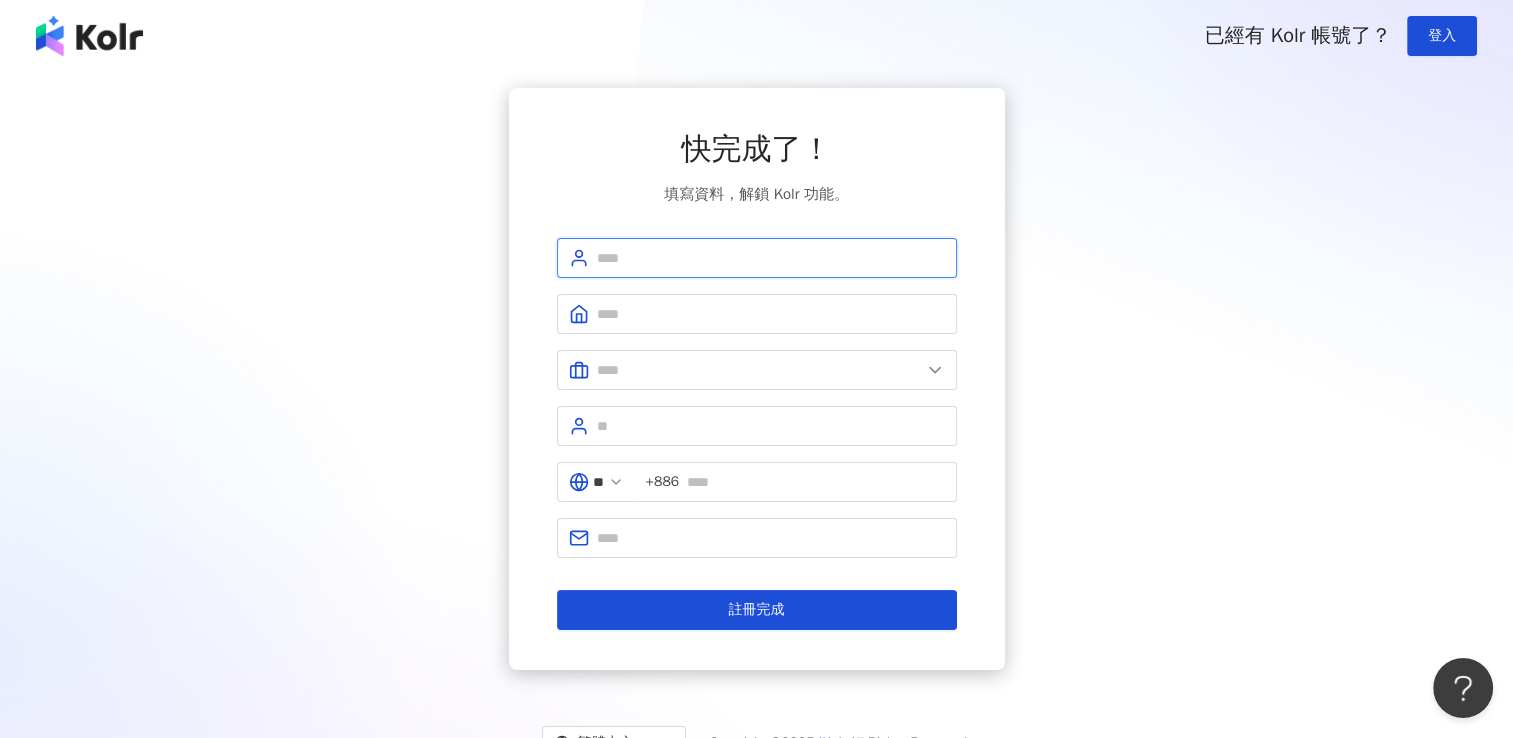 click at bounding box center (771, 258) 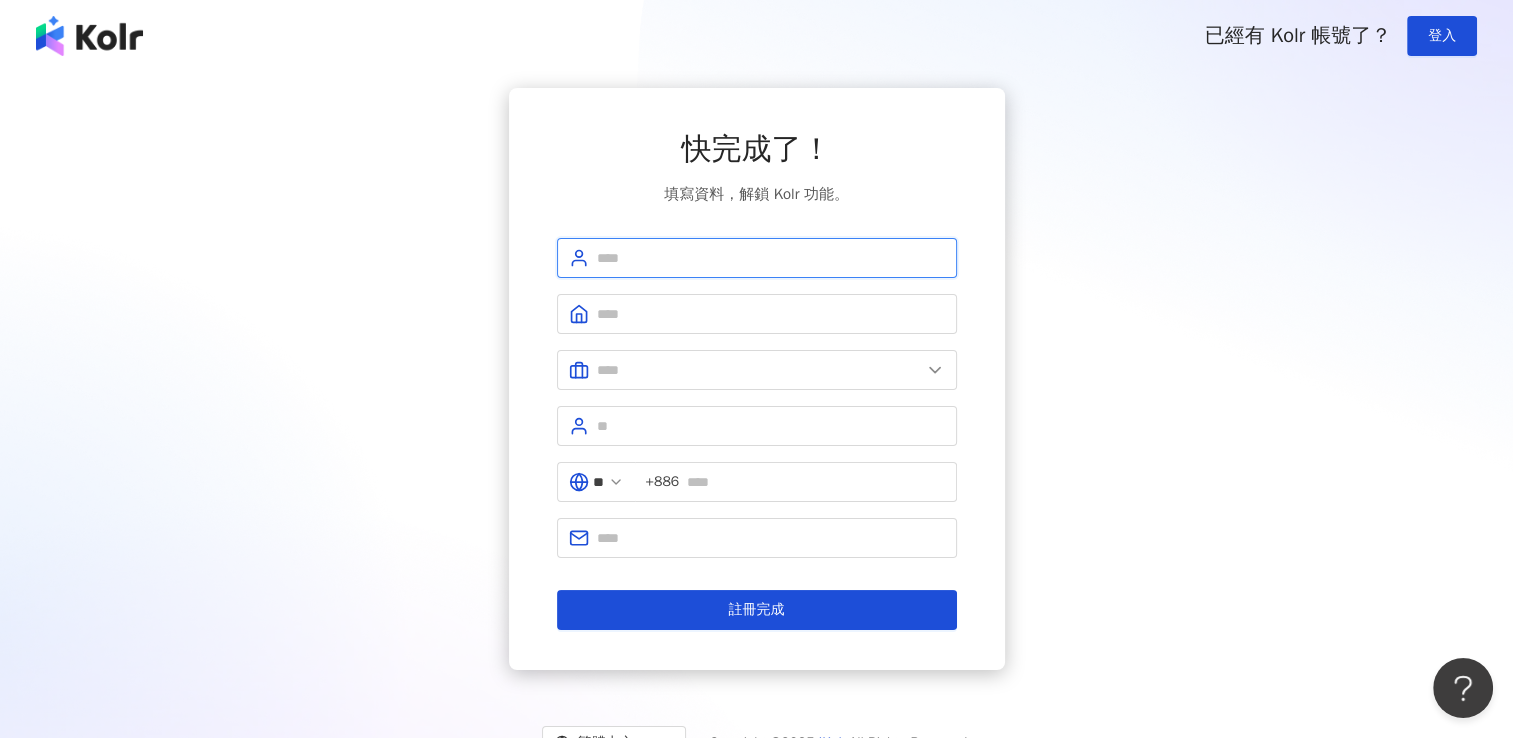 type on "**" 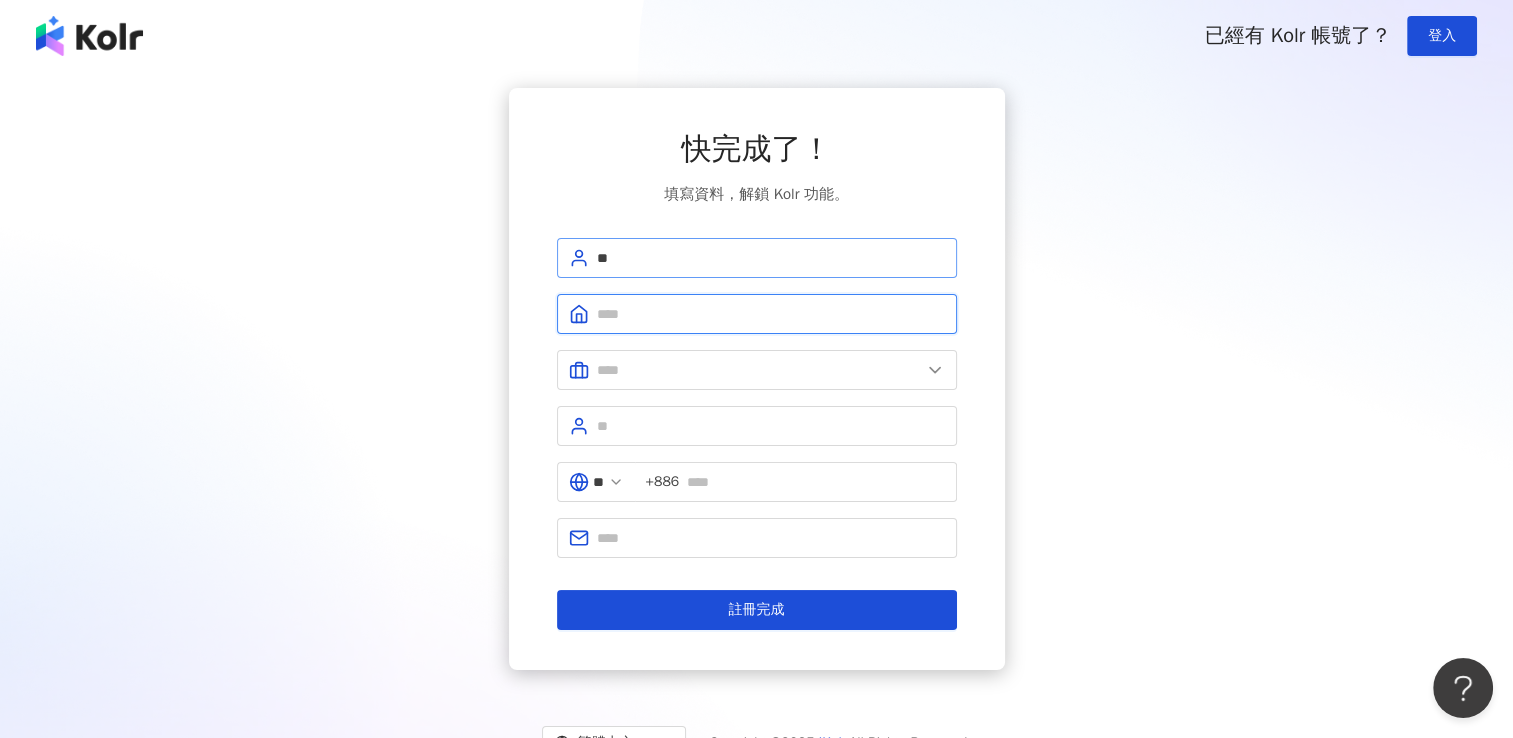 type on "******" 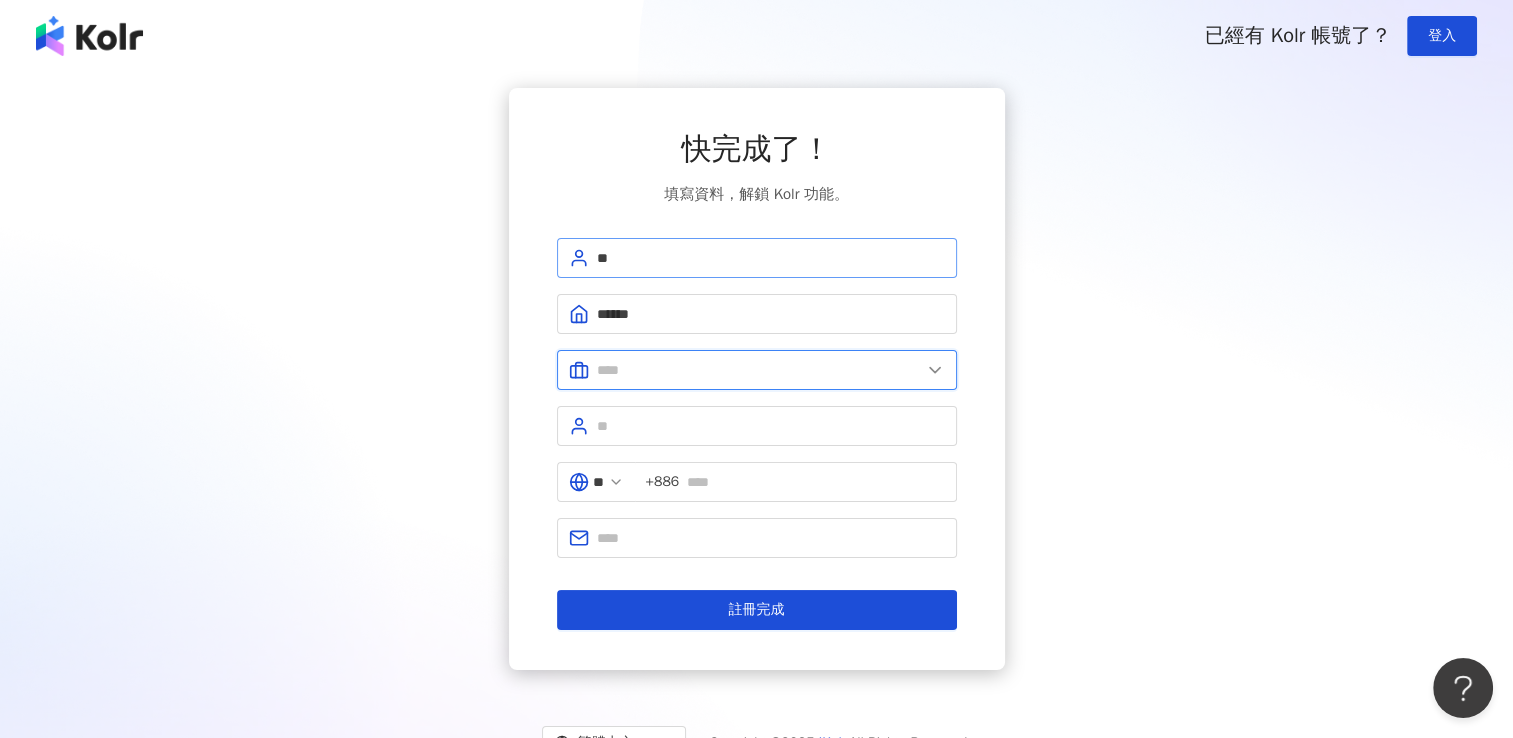 type on "*****" 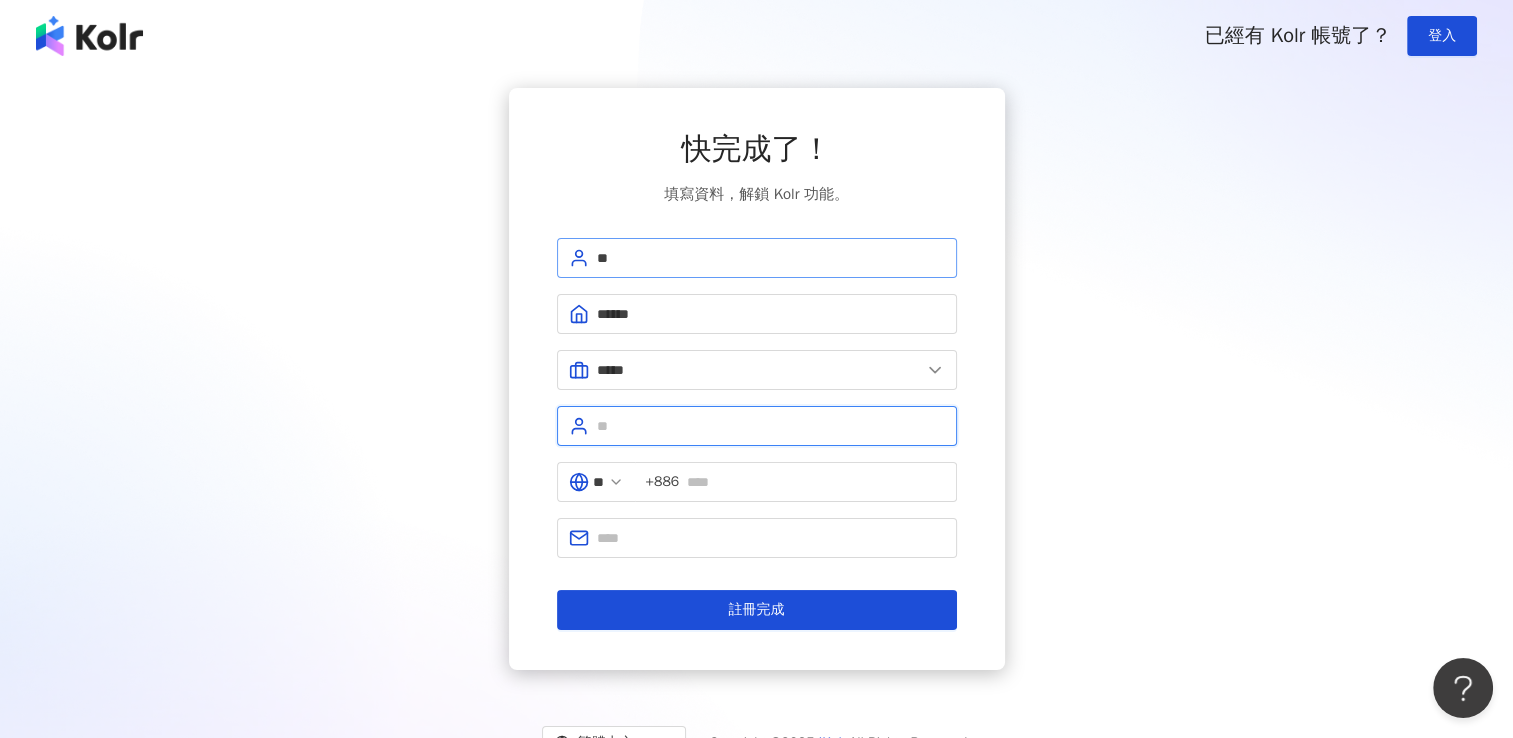 type on "***" 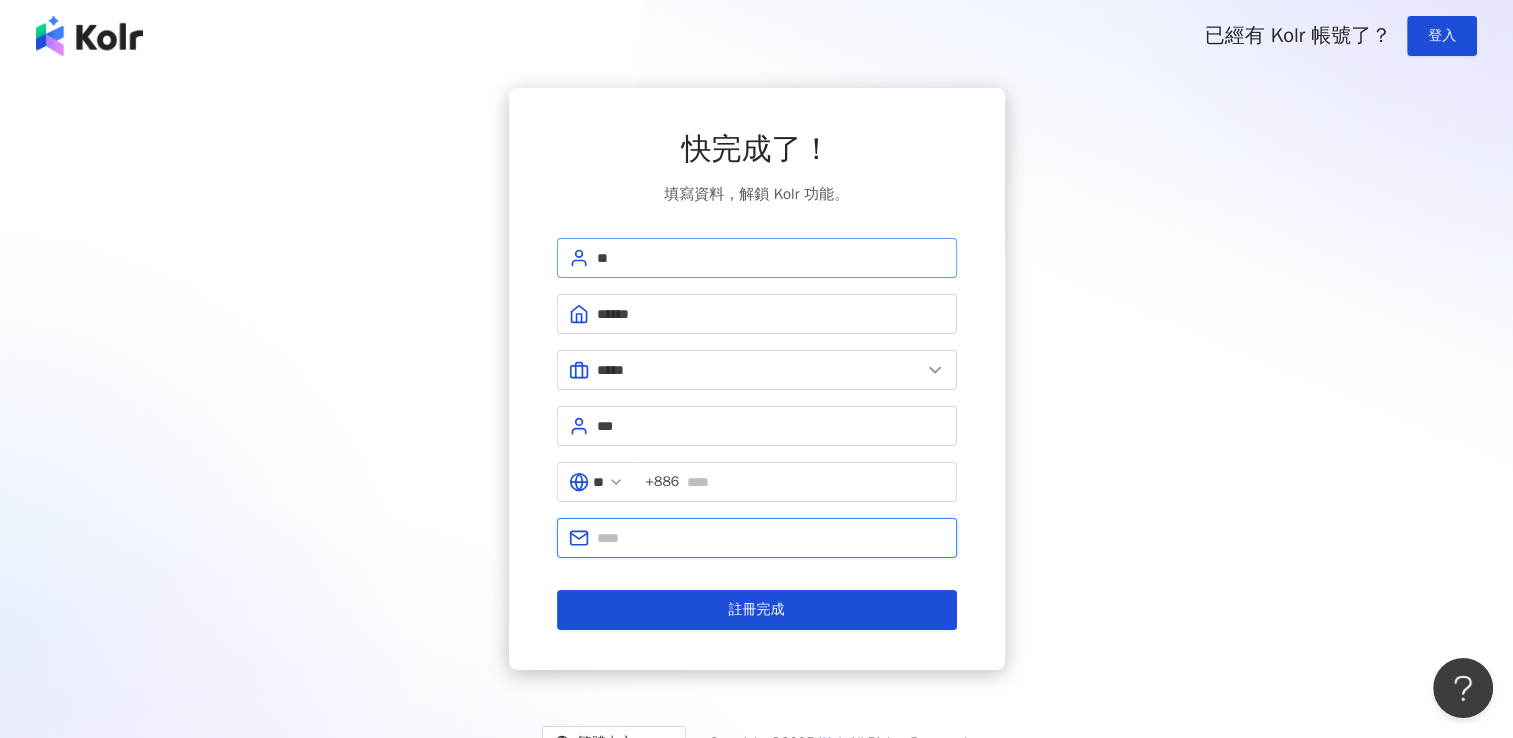 type on "**********" 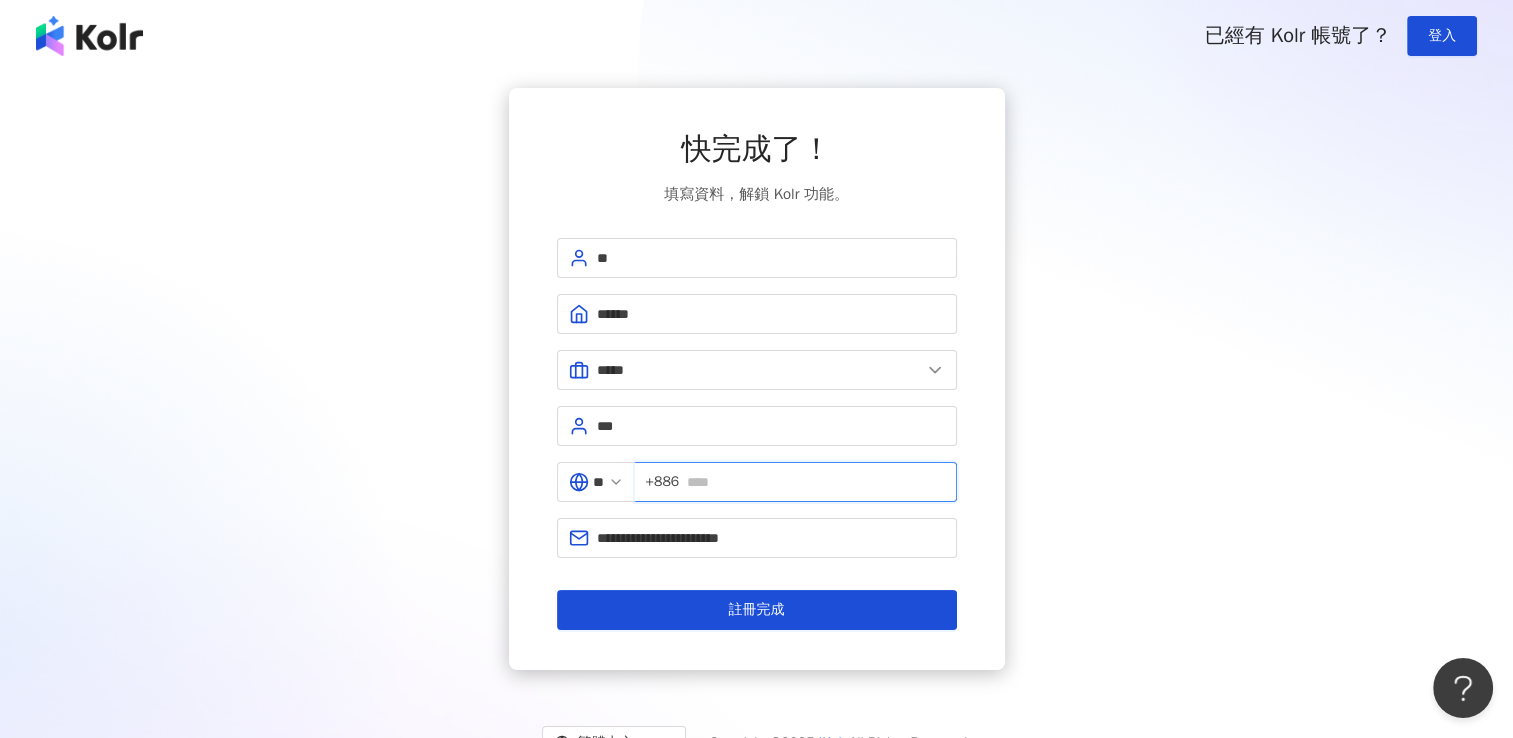 click at bounding box center [815, 482] 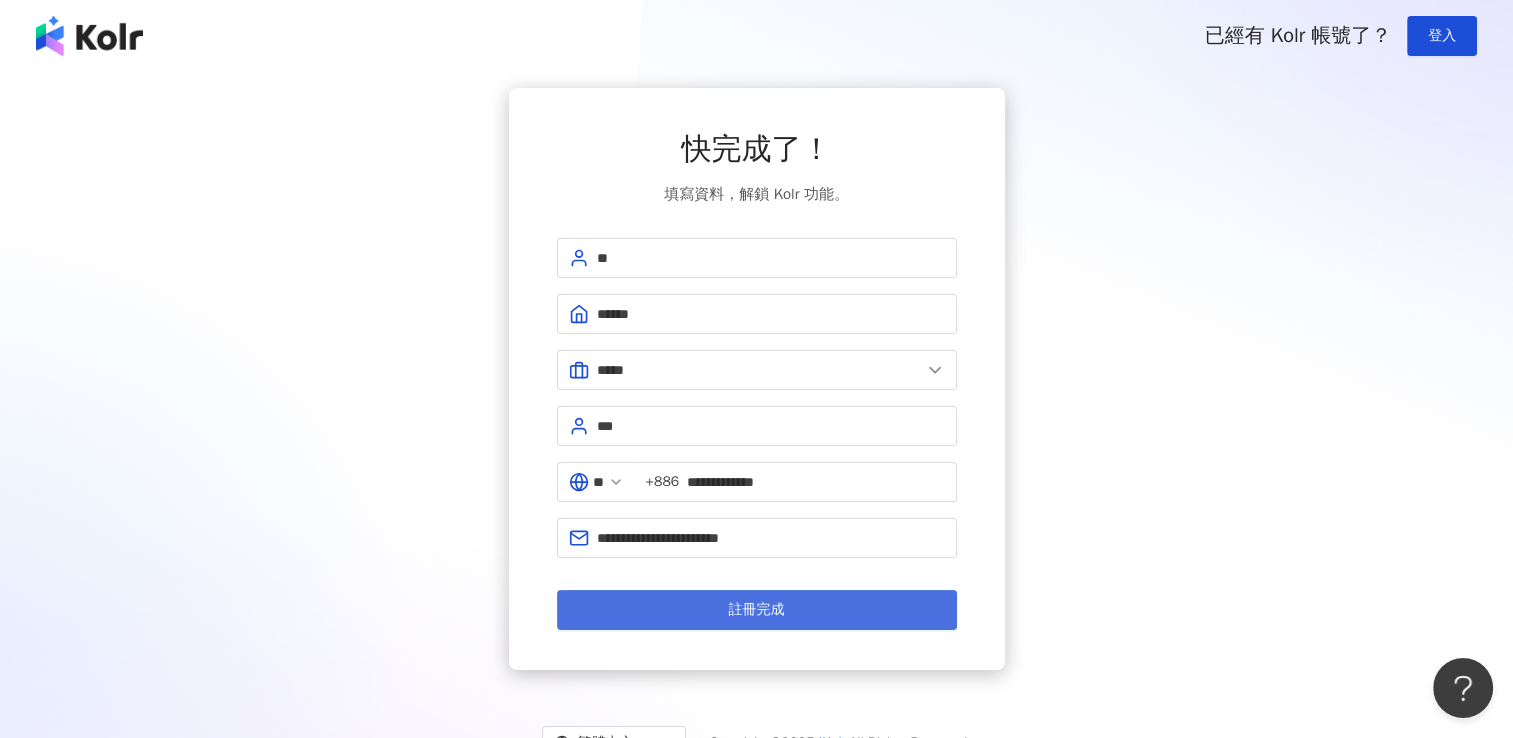 click on "註冊完成" at bounding box center [757, 610] 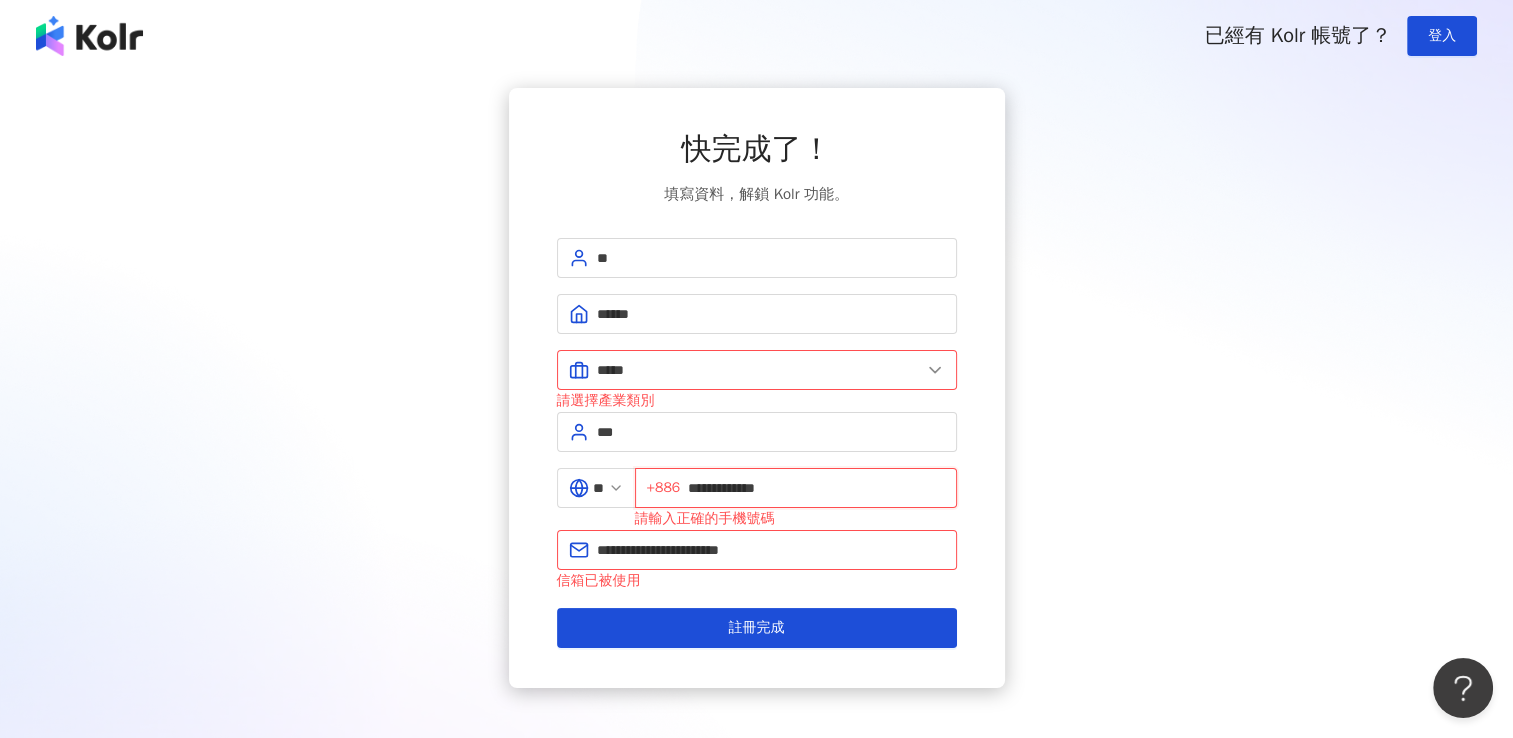 drag, startPoint x: 737, startPoint y: 486, endPoint x: 702, endPoint y: 488, distance: 35.057095 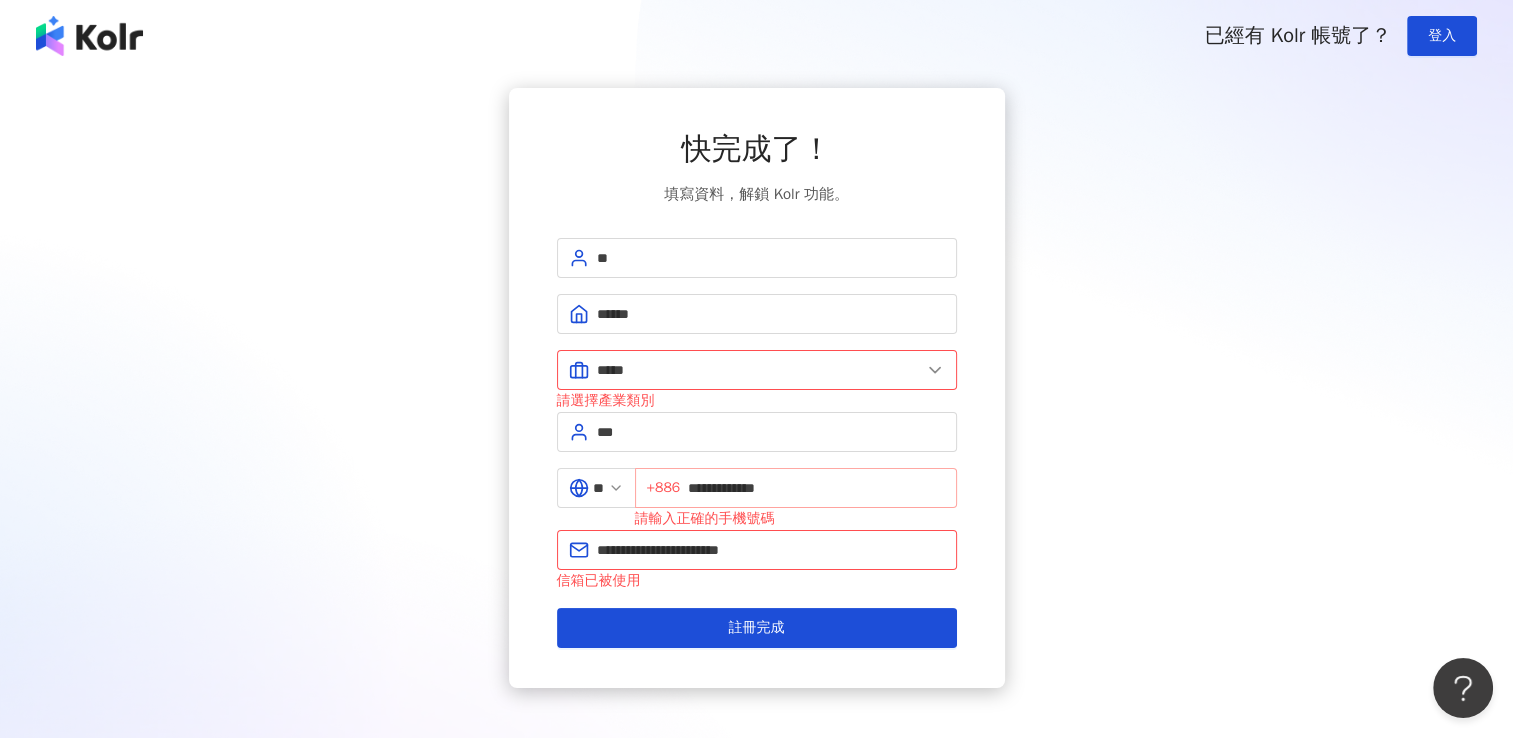 click on "**********" at bounding box center (796, 488) 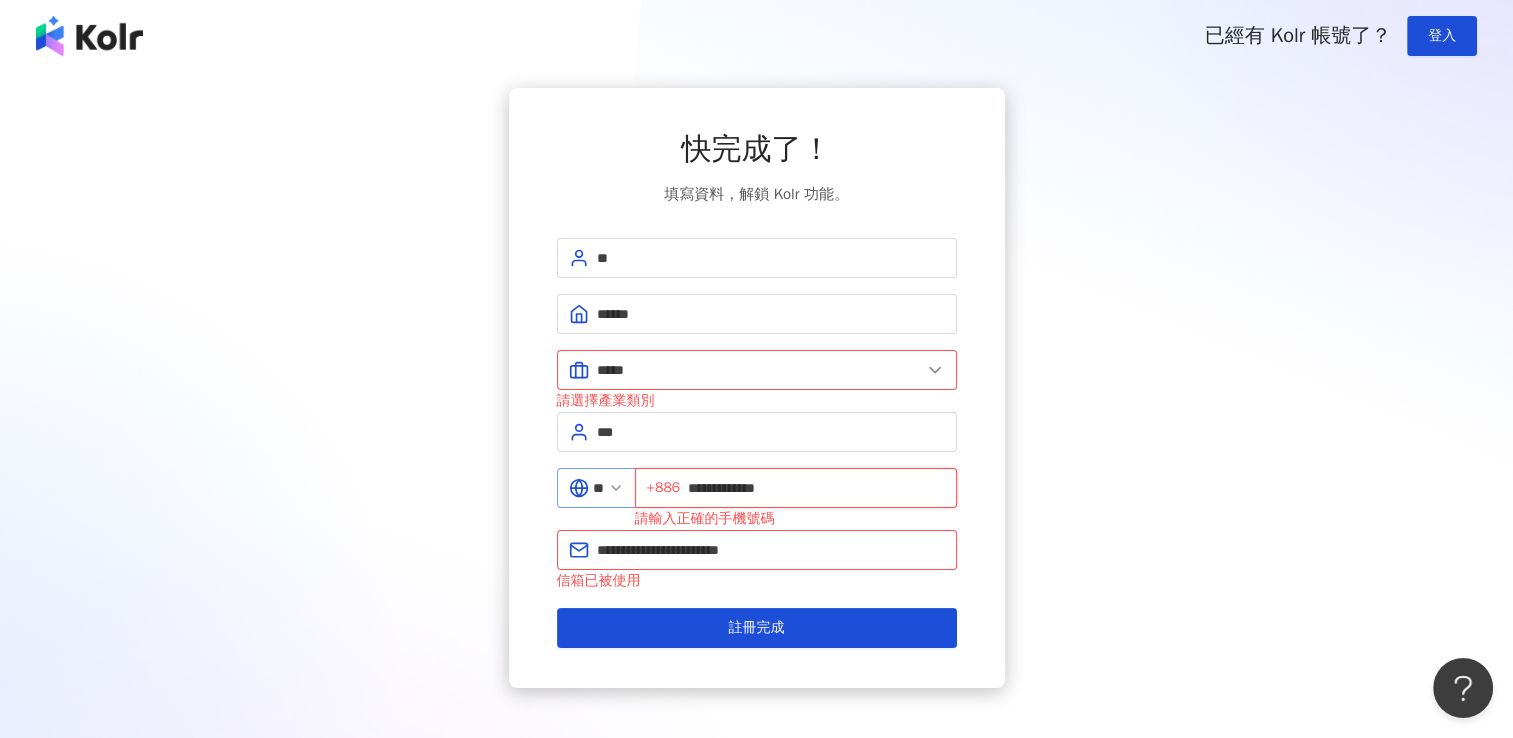 drag, startPoint x: 735, startPoint y: 491, endPoint x: 644, endPoint y: 489, distance: 91.02197 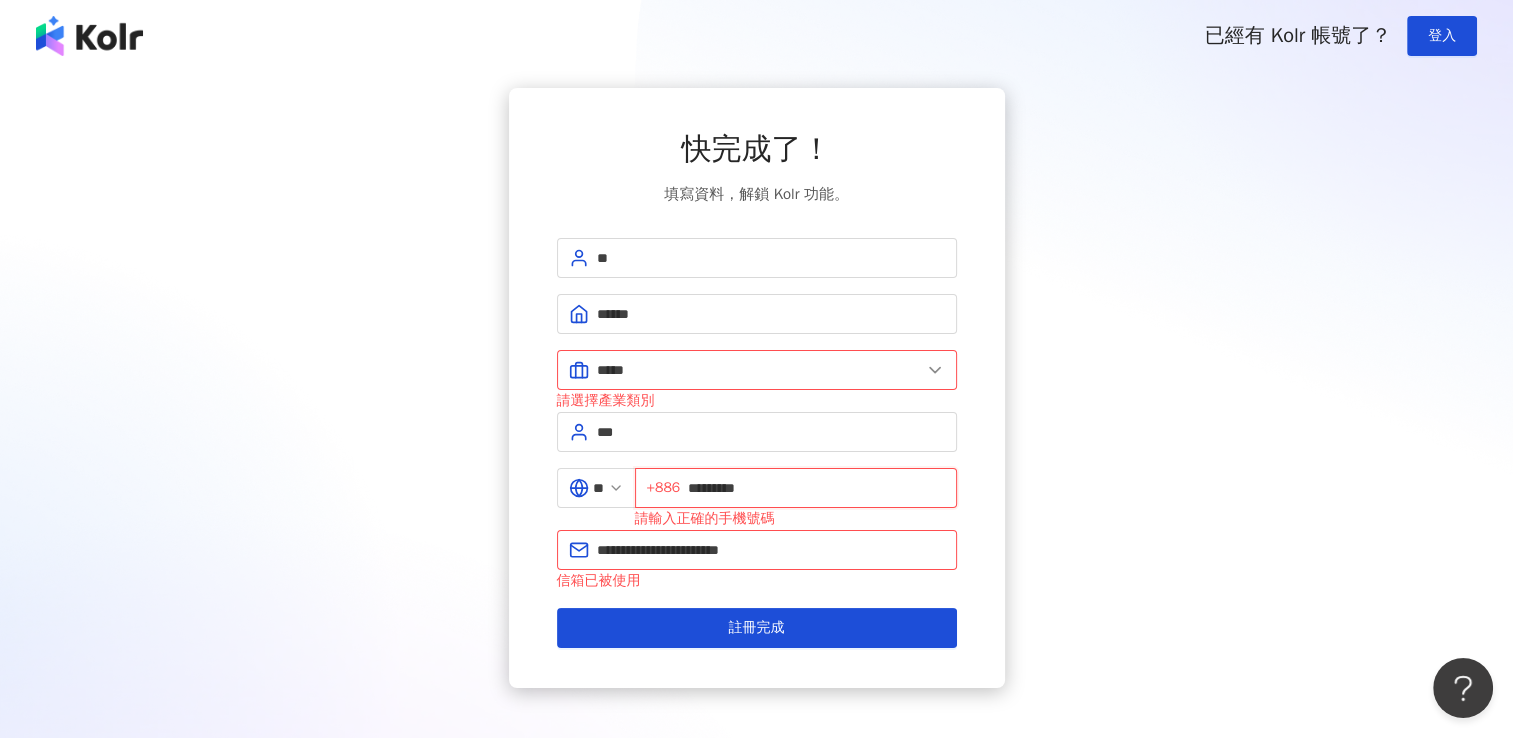 type on "*********" 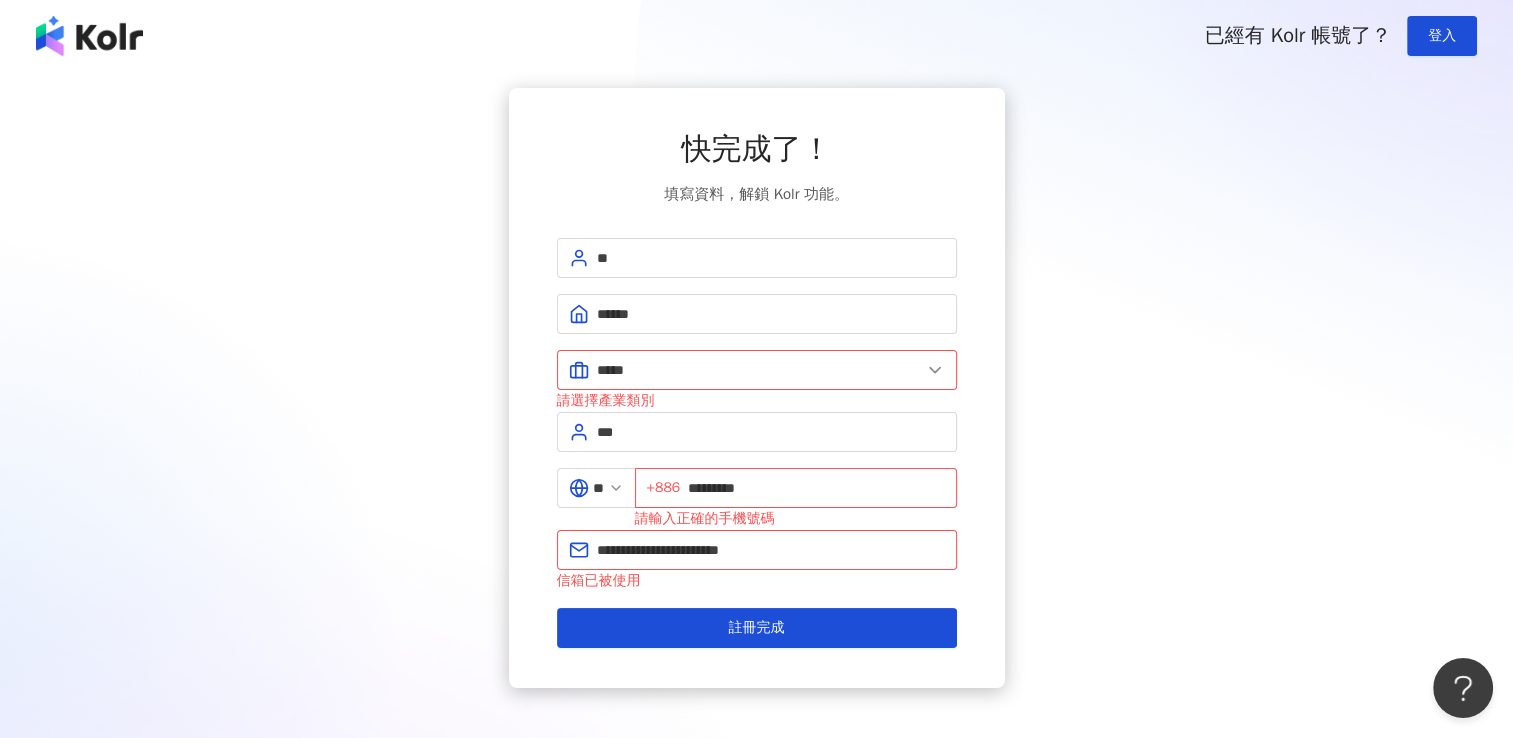 click on "**********" at bounding box center [757, 388] 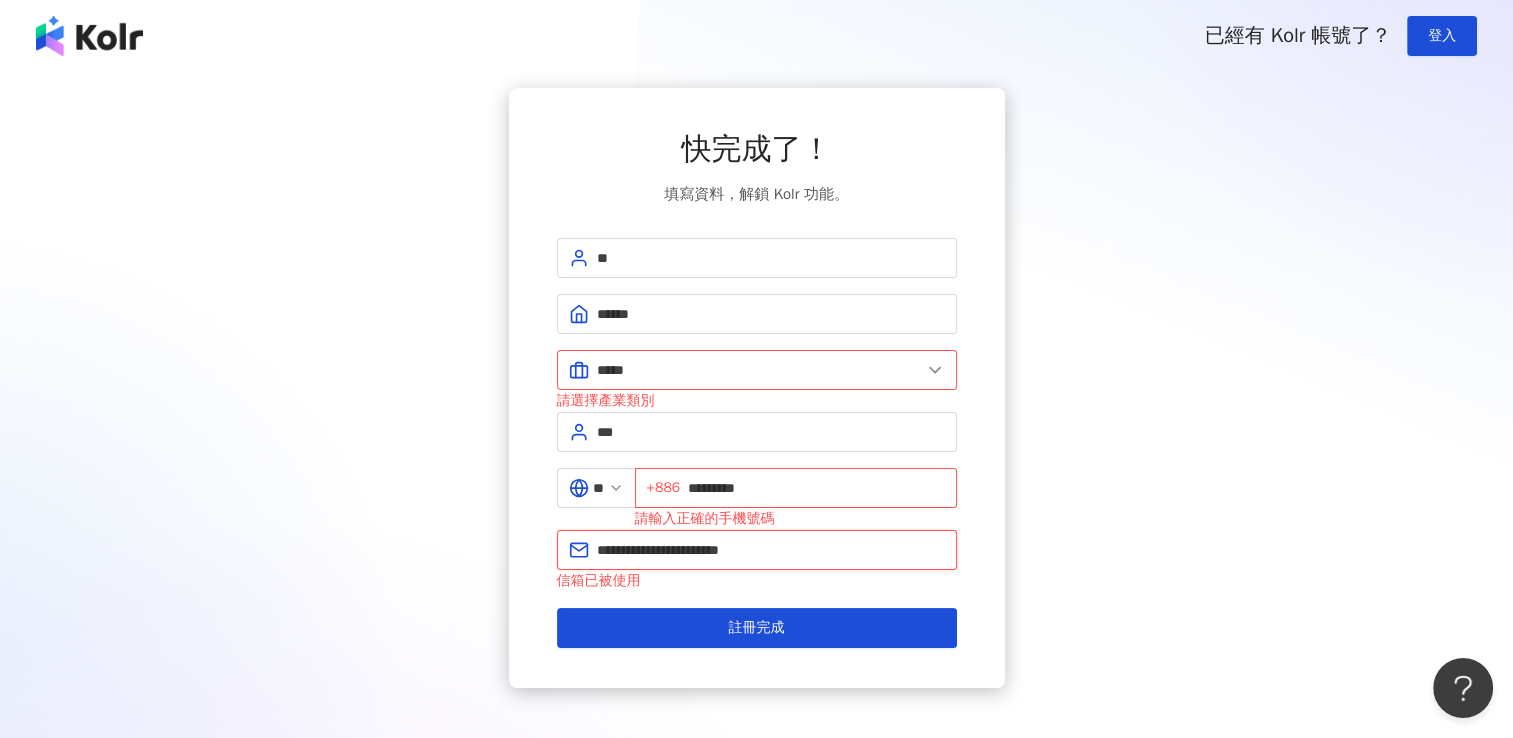drag, startPoint x: 804, startPoint y: 542, endPoint x: 764, endPoint y: 546, distance: 40.1995 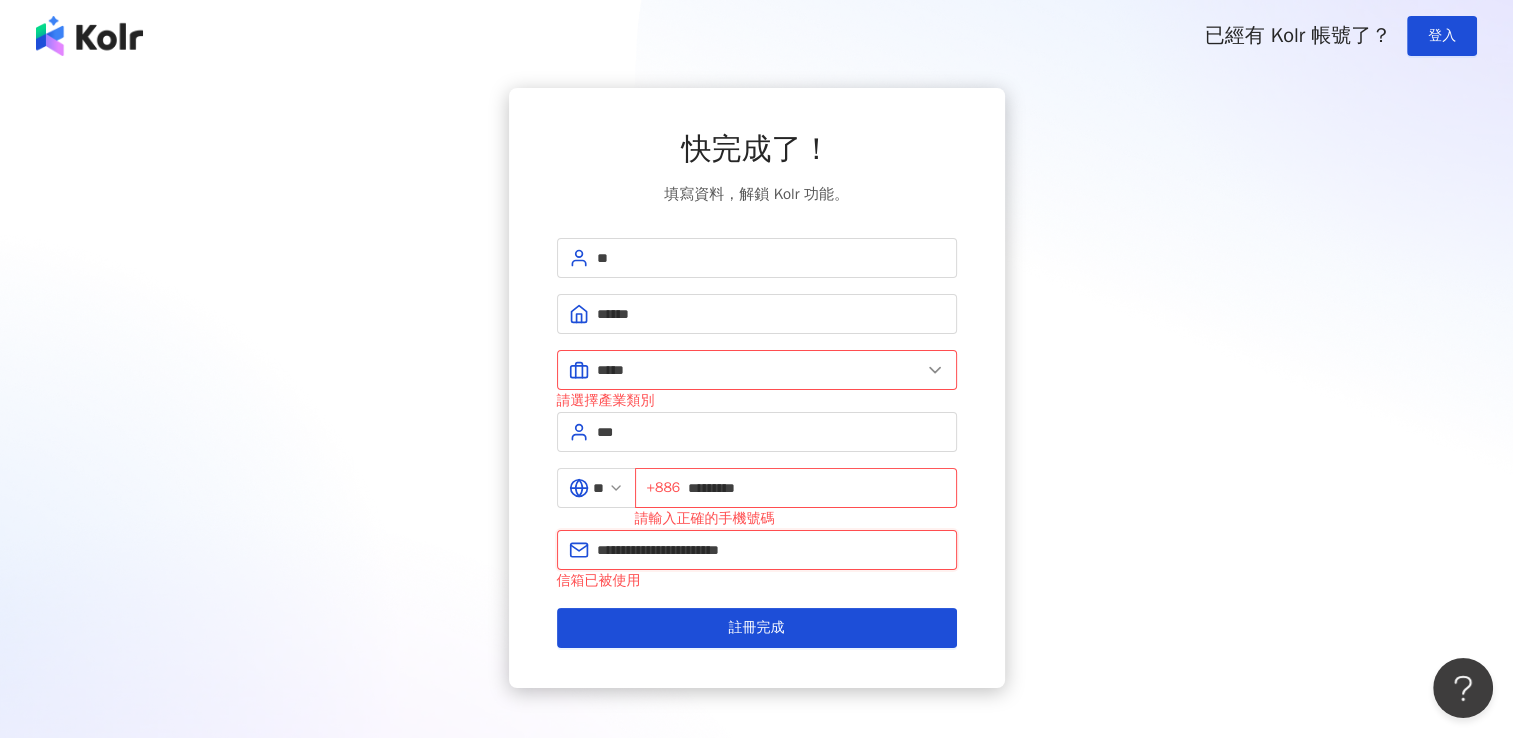 drag, startPoint x: 687, startPoint y: 550, endPoint x: 556, endPoint y: 542, distance: 131.24405 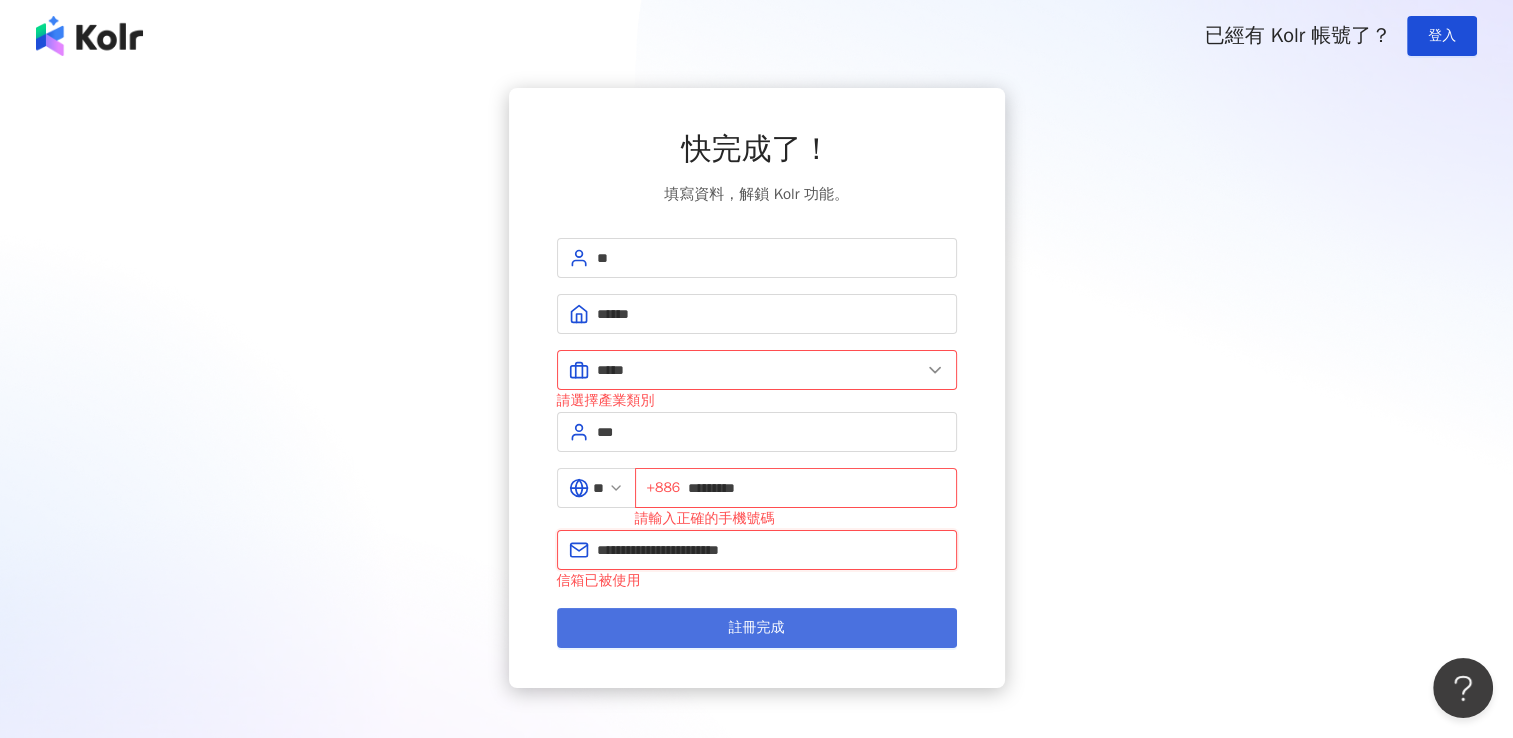 type on "**********" 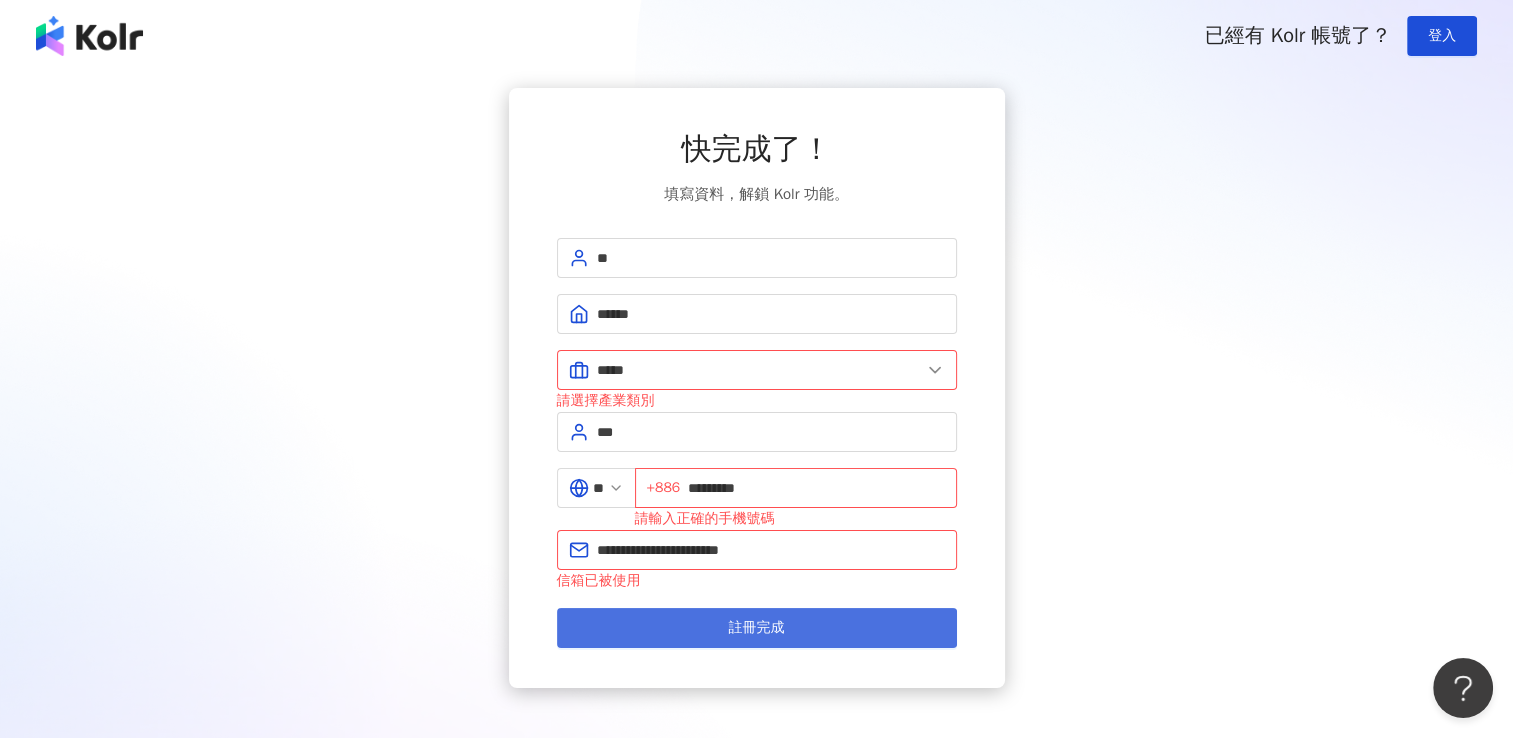 click on "註冊完成" at bounding box center (757, 628) 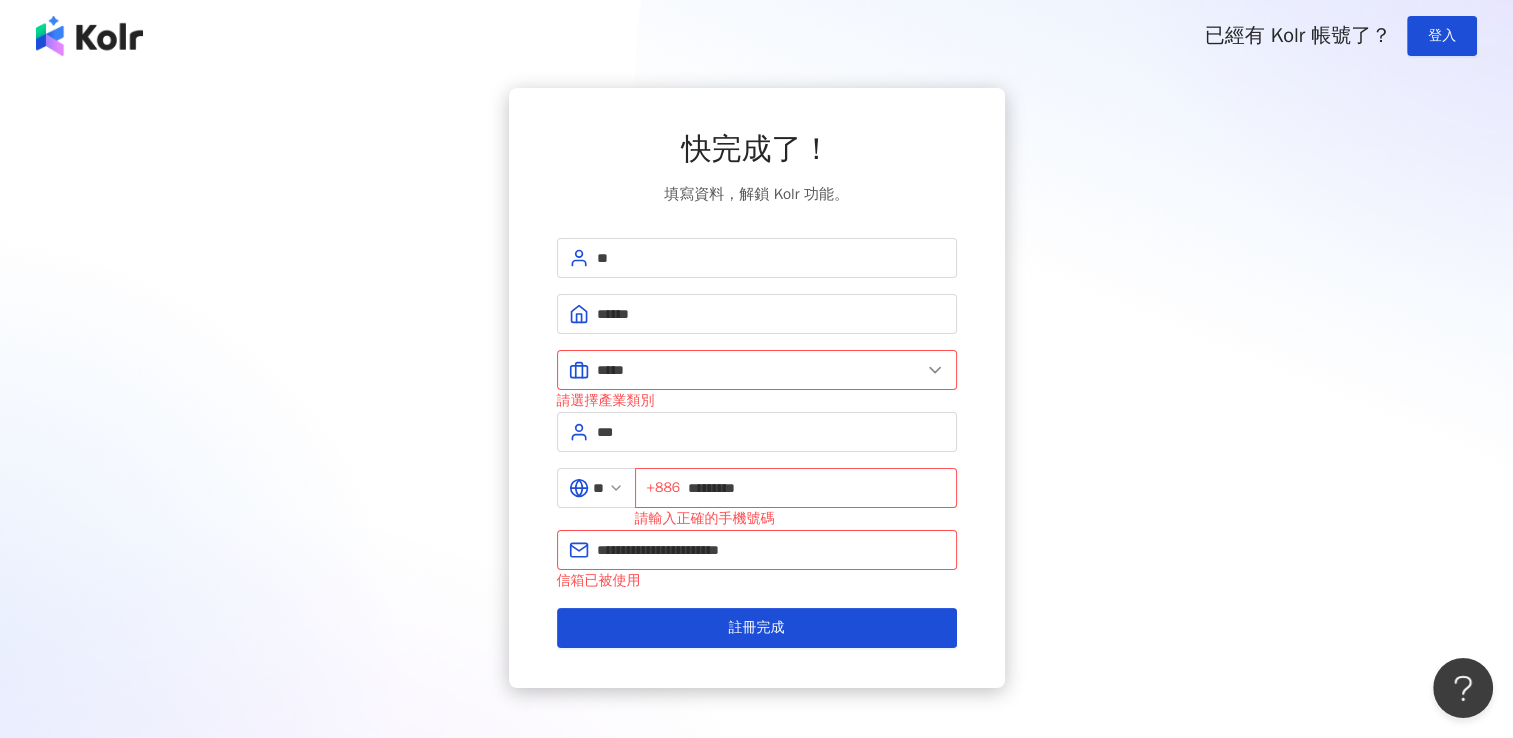 click at bounding box center [89, 36] 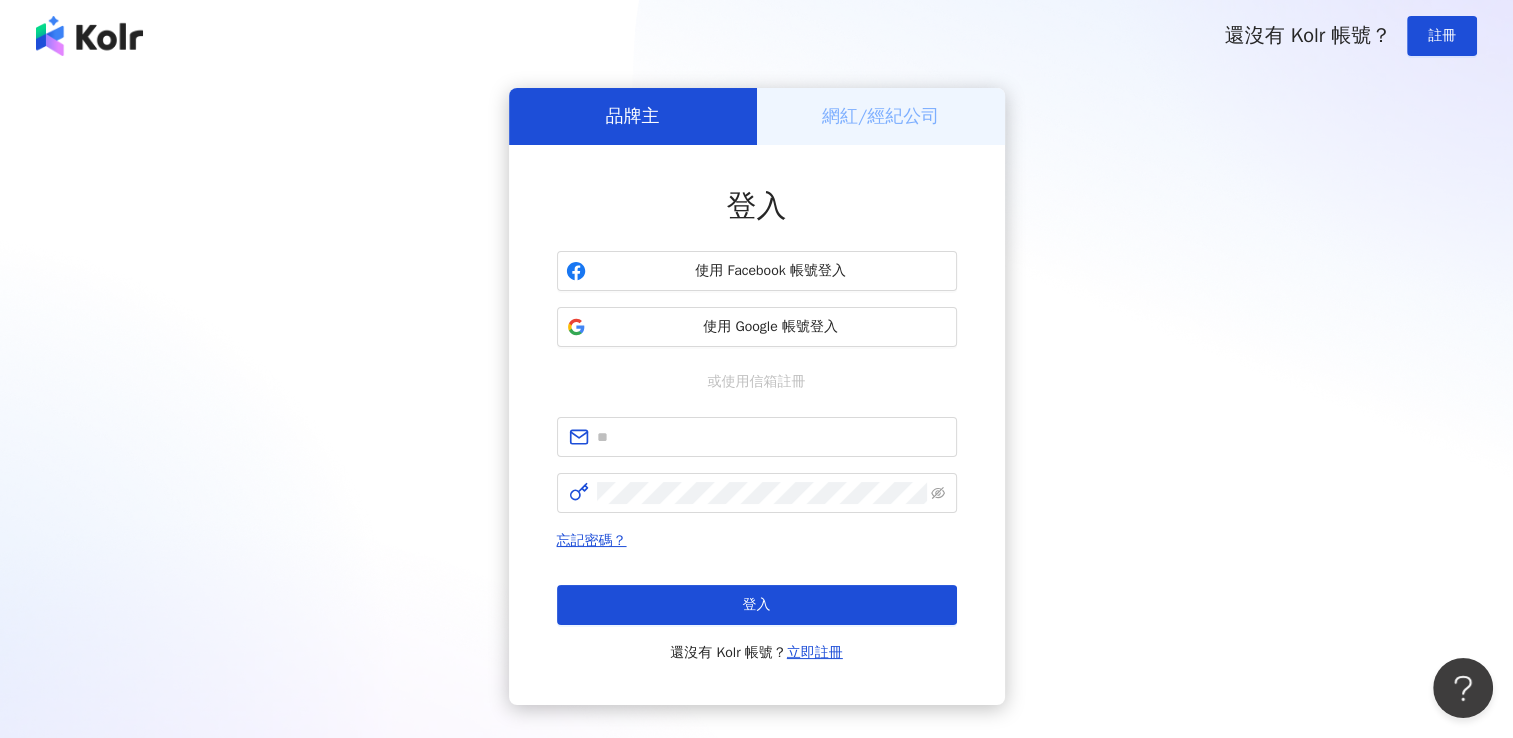 click at bounding box center [89, 36] 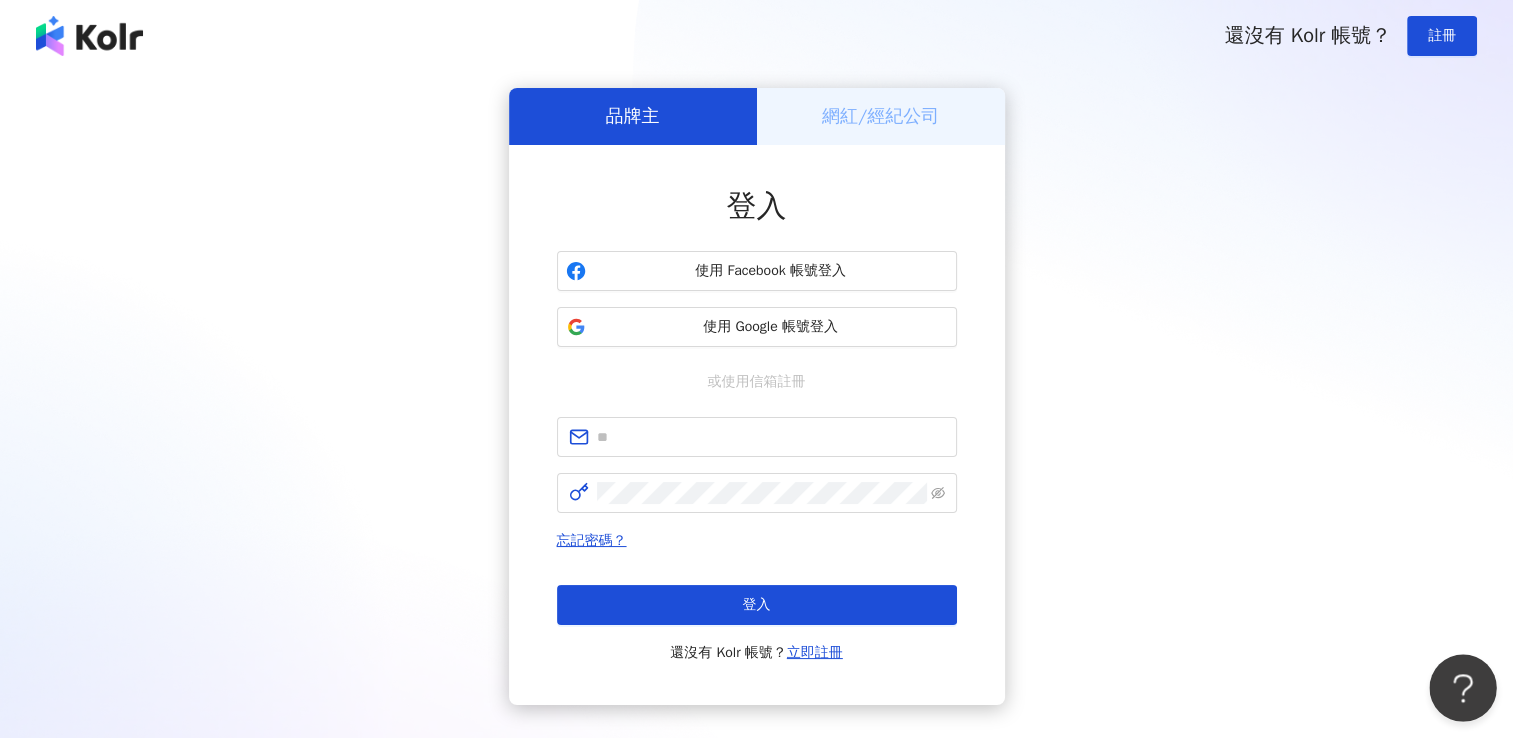 click at bounding box center [1459, 684] 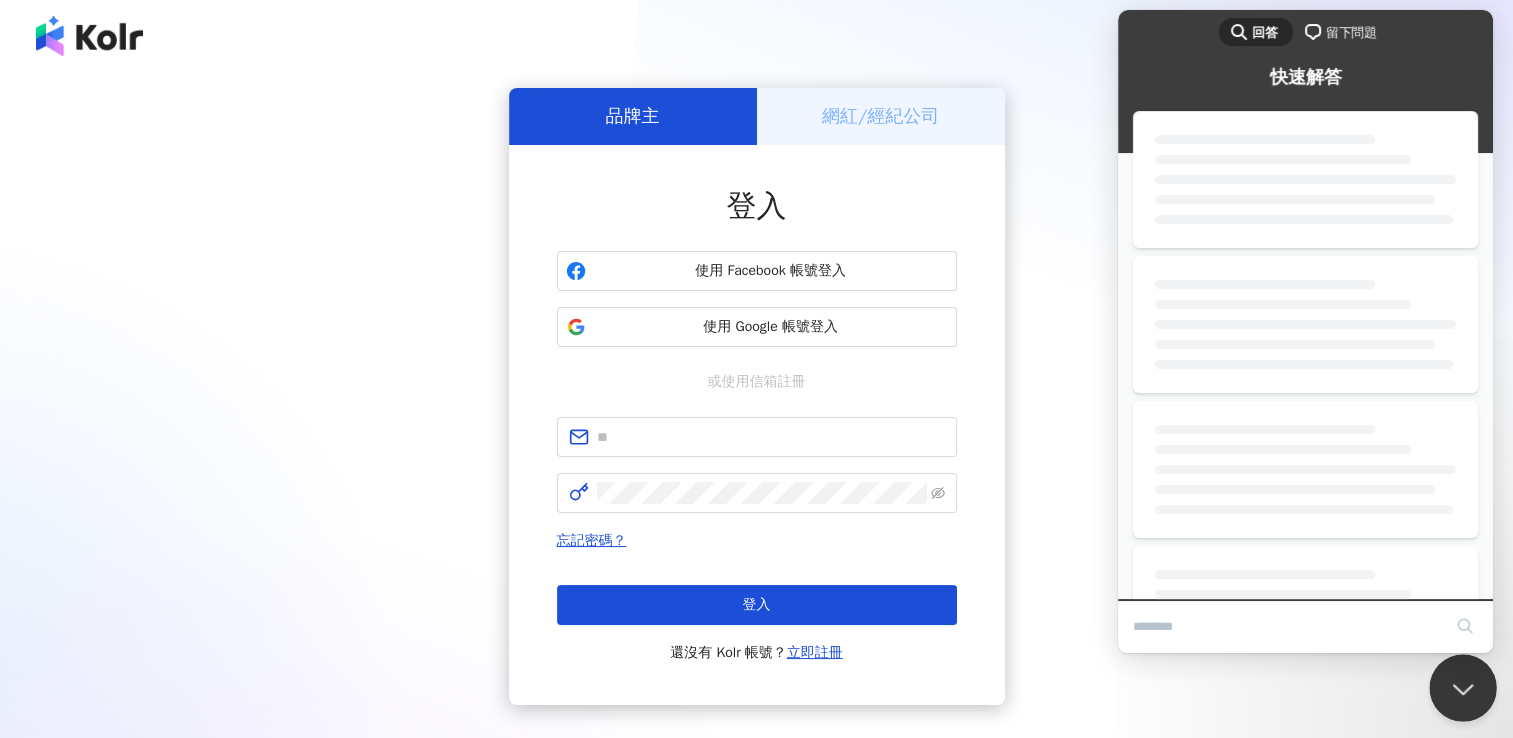 scroll, scrollTop: 0, scrollLeft: 0, axis: both 